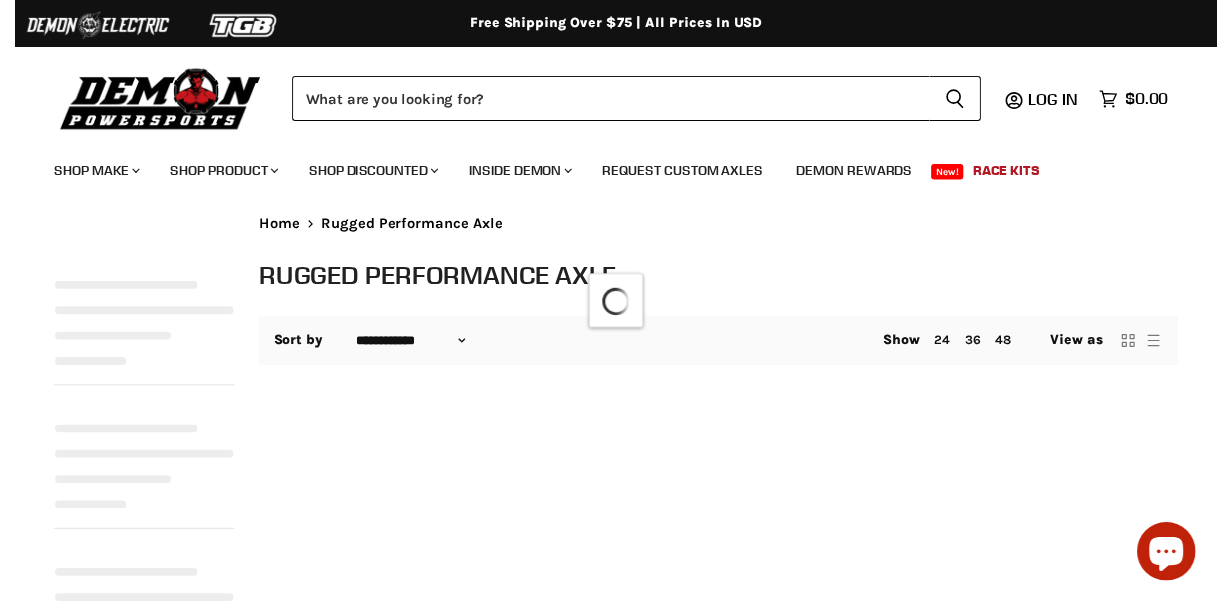 scroll, scrollTop: 0, scrollLeft: 0, axis: both 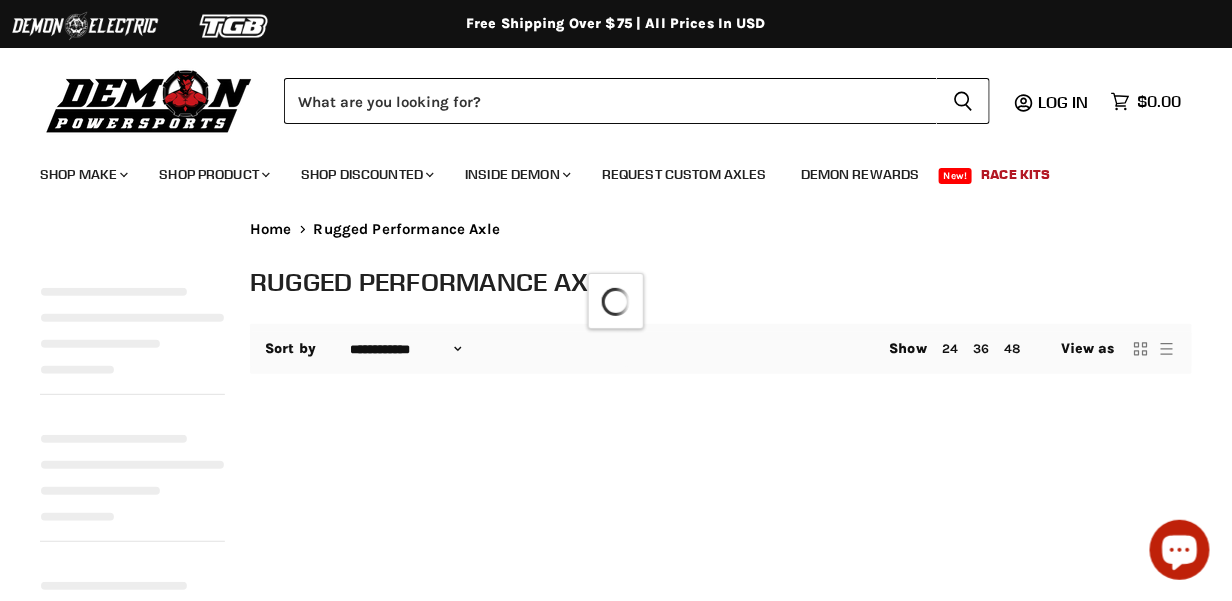 select on "**********" 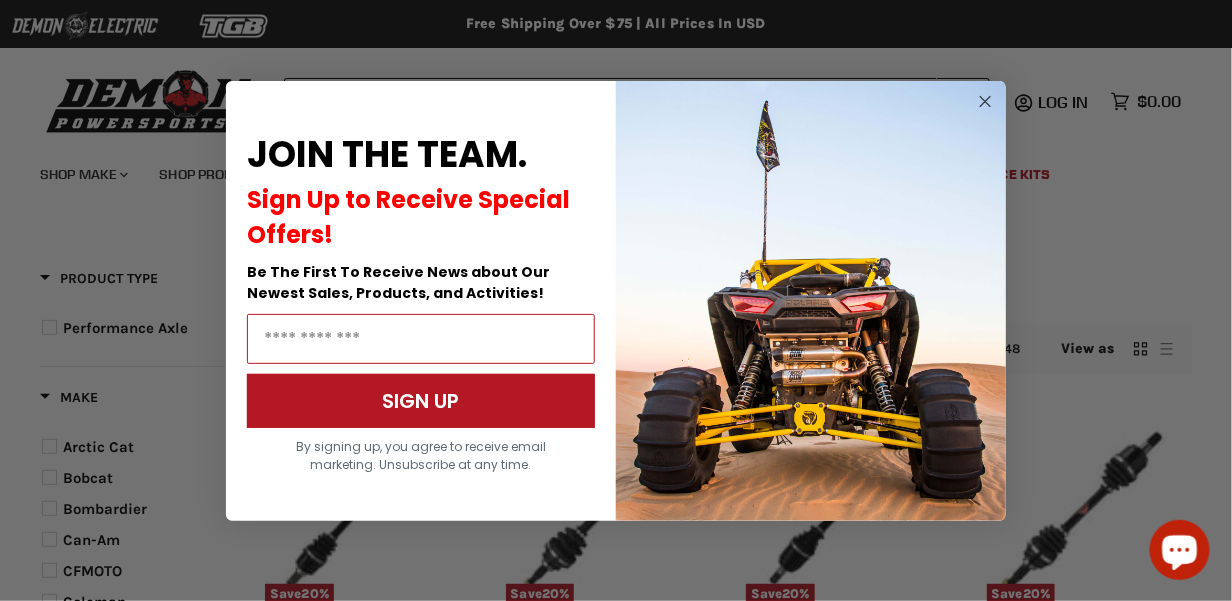 scroll, scrollTop: 0, scrollLeft: 0, axis: both 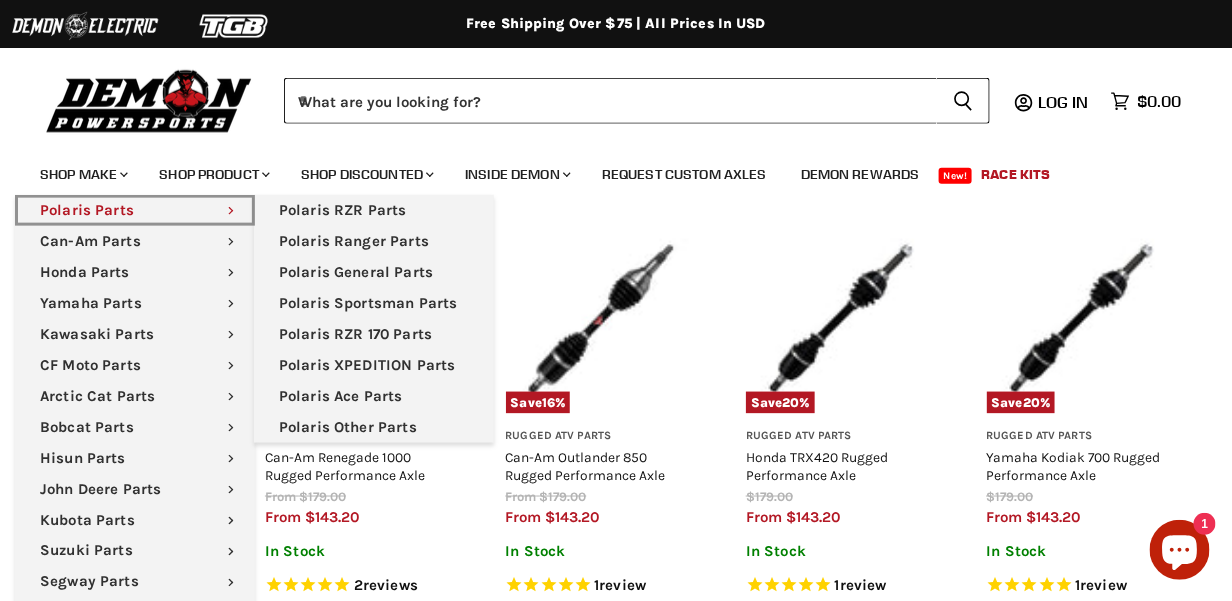 click on "Polaris Parts
Chevron down icon" at bounding box center (135, 210) 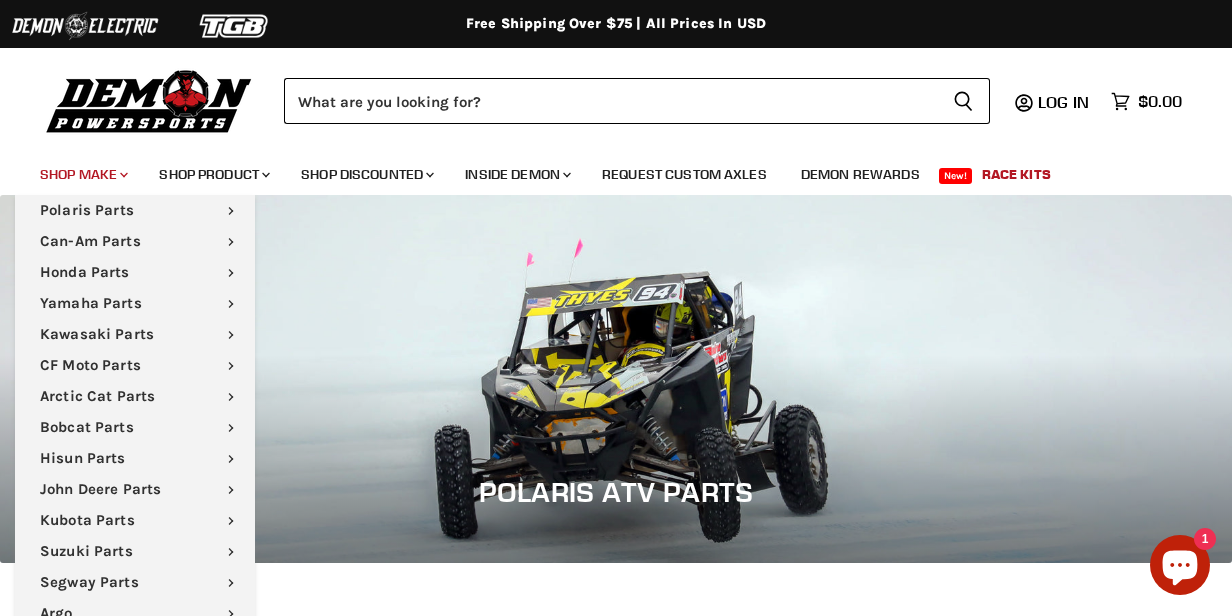 scroll, scrollTop: 0, scrollLeft: 0, axis: both 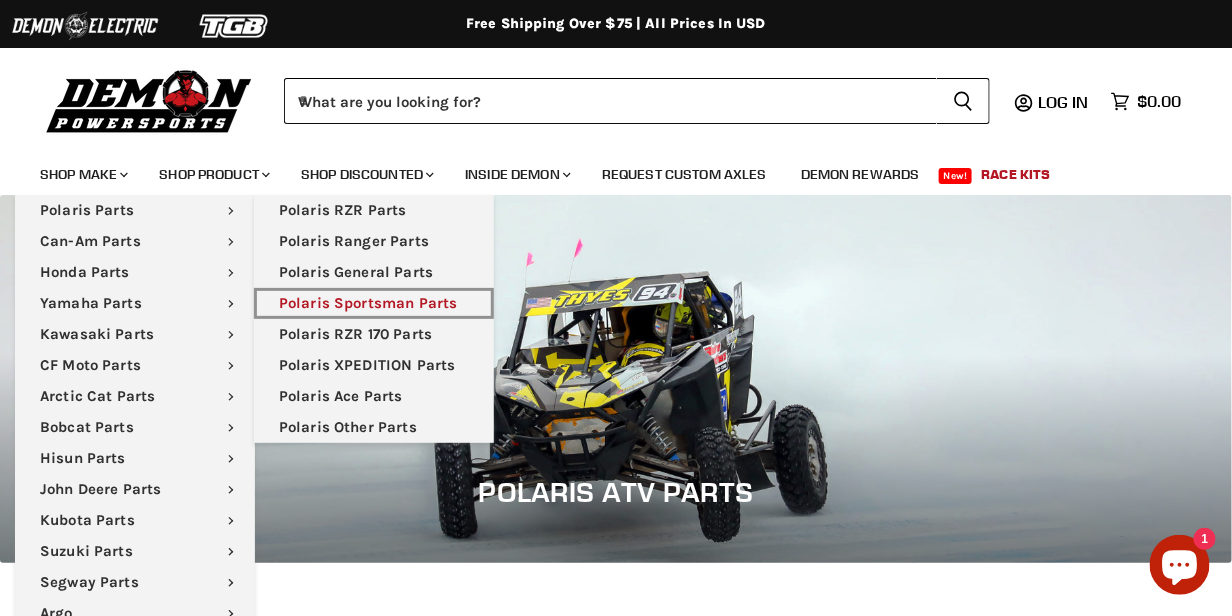 click on "Polaris Sportsman Parts" at bounding box center (374, 303) 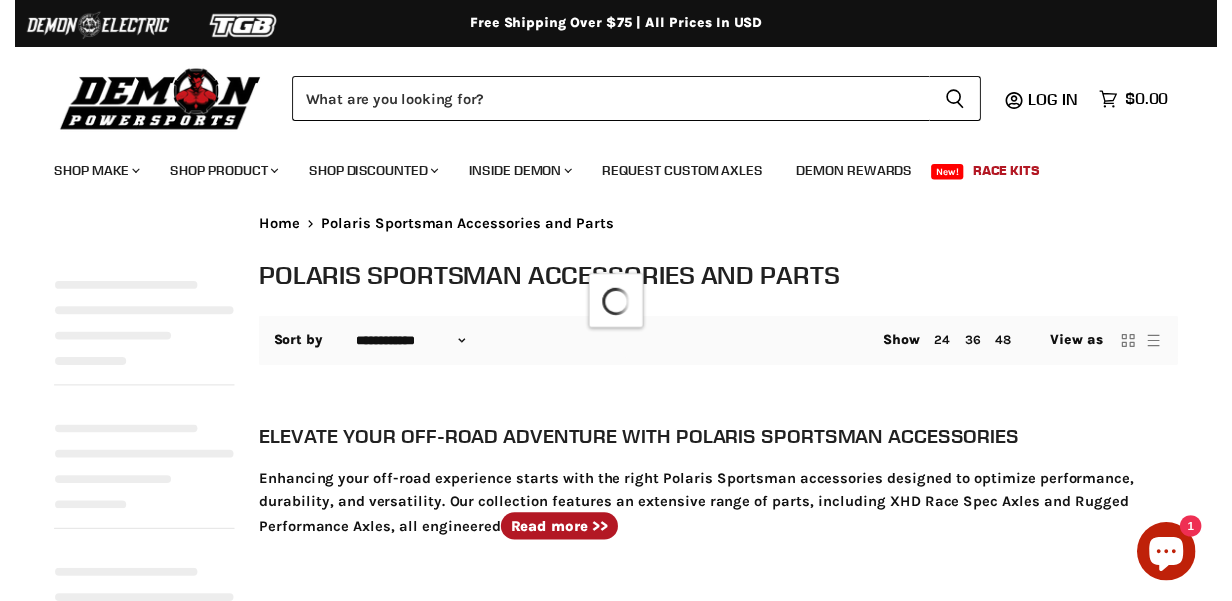 scroll, scrollTop: 0, scrollLeft: 0, axis: both 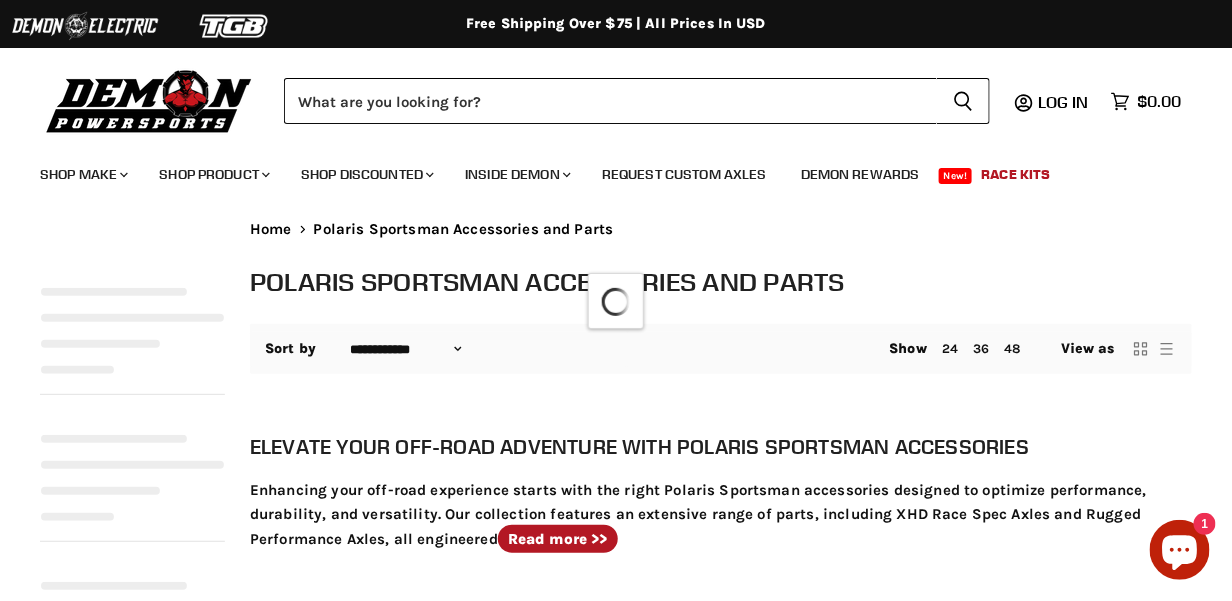 select on "**********" 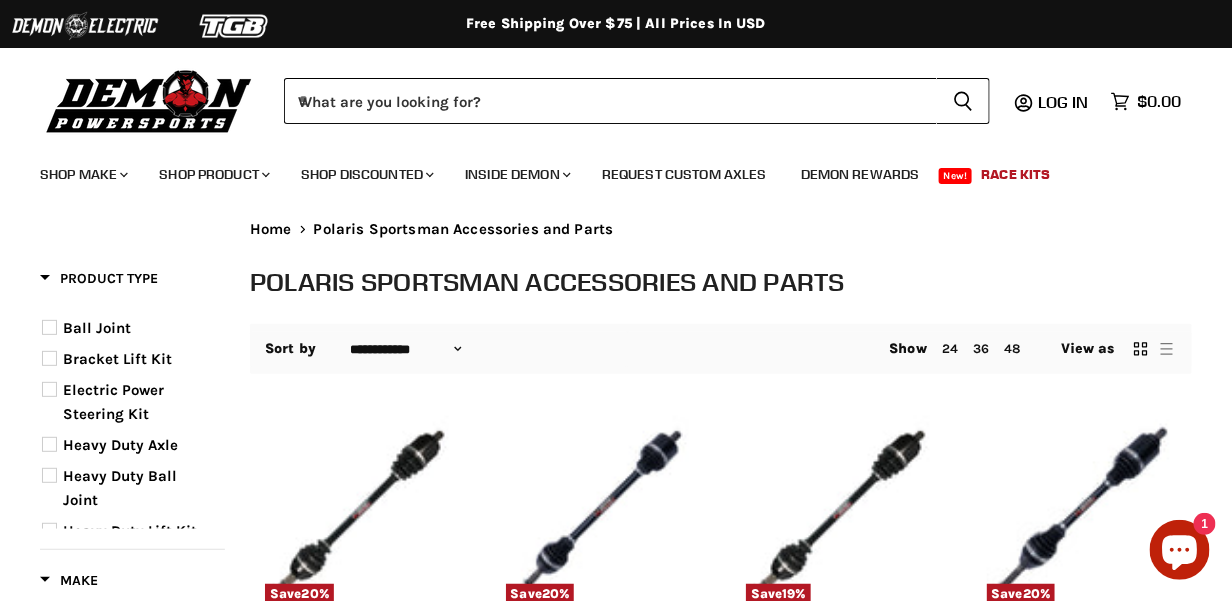 scroll, scrollTop: 0, scrollLeft: 0, axis: both 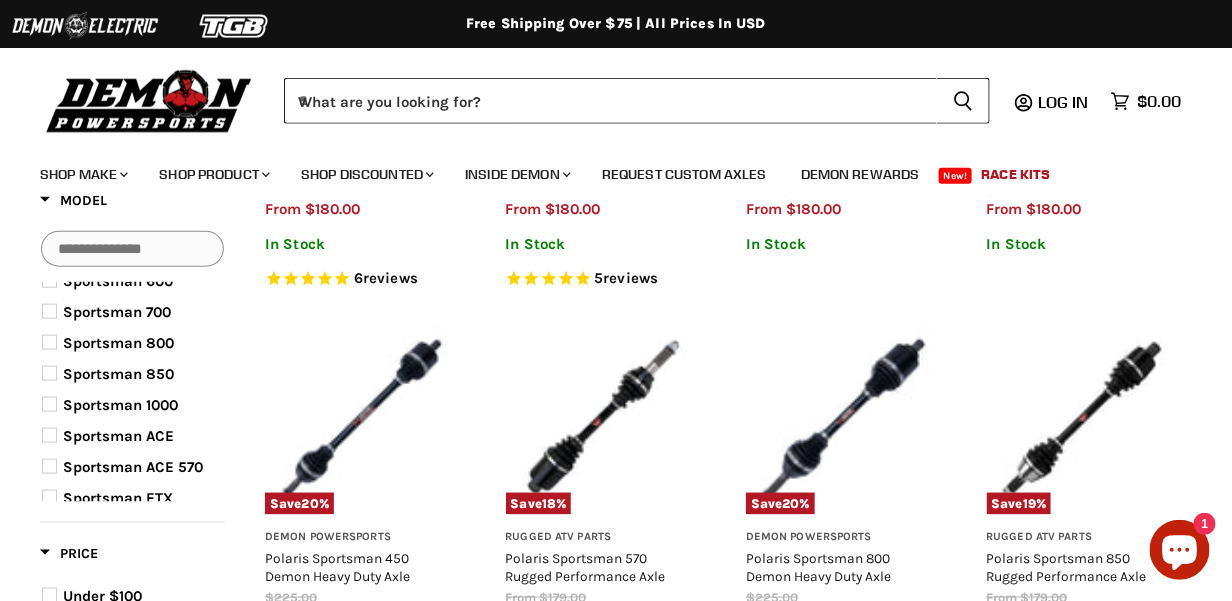 click at bounding box center (49, 373) 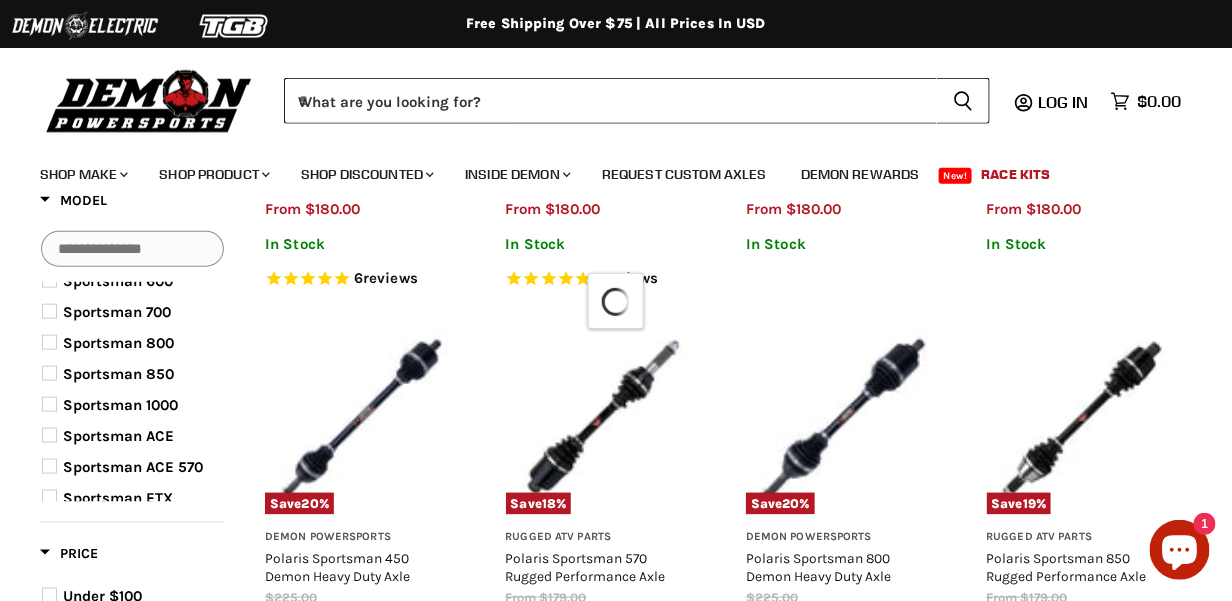 select on "**********" 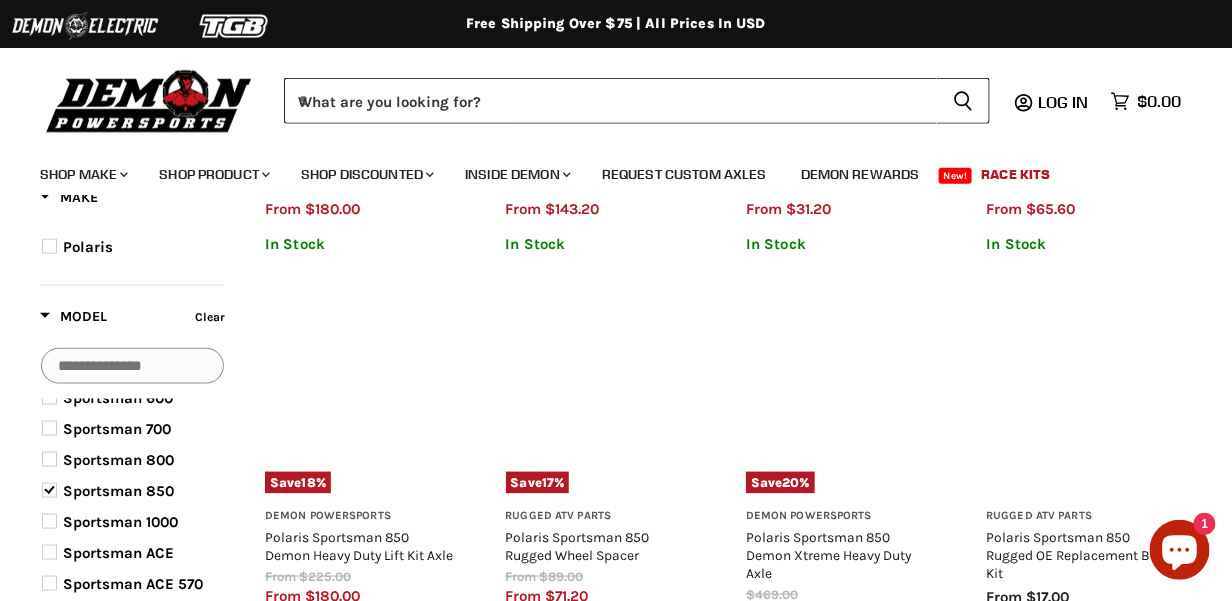 scroll, scrollTop: 614, scrollLeft: 0, axis: vertical 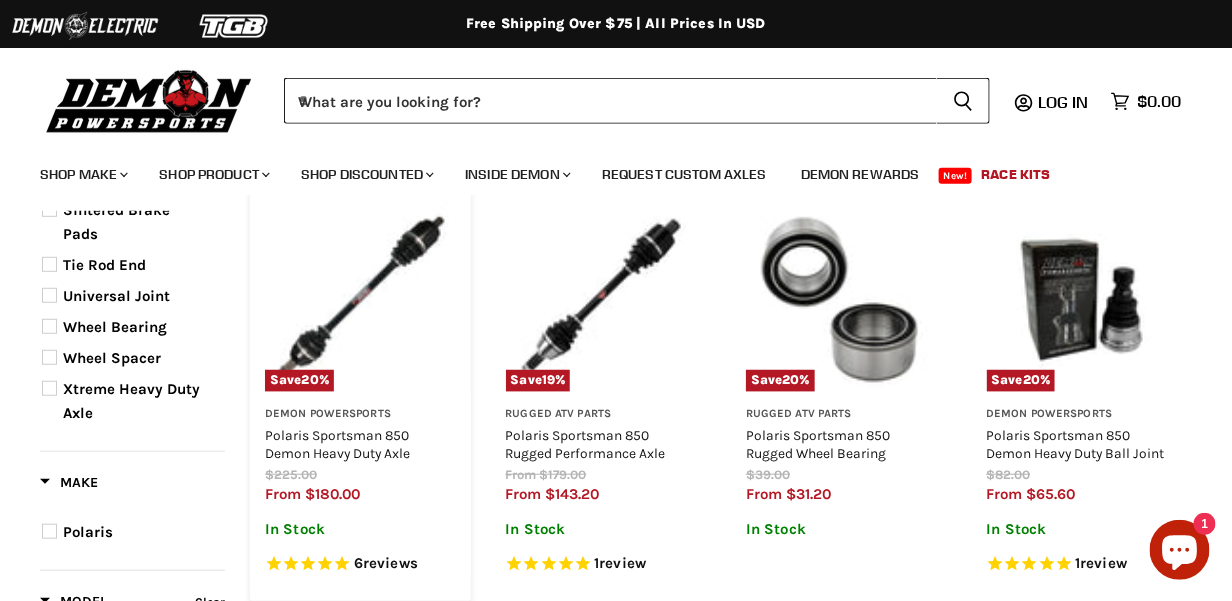 click at bounding box center (360, 297) 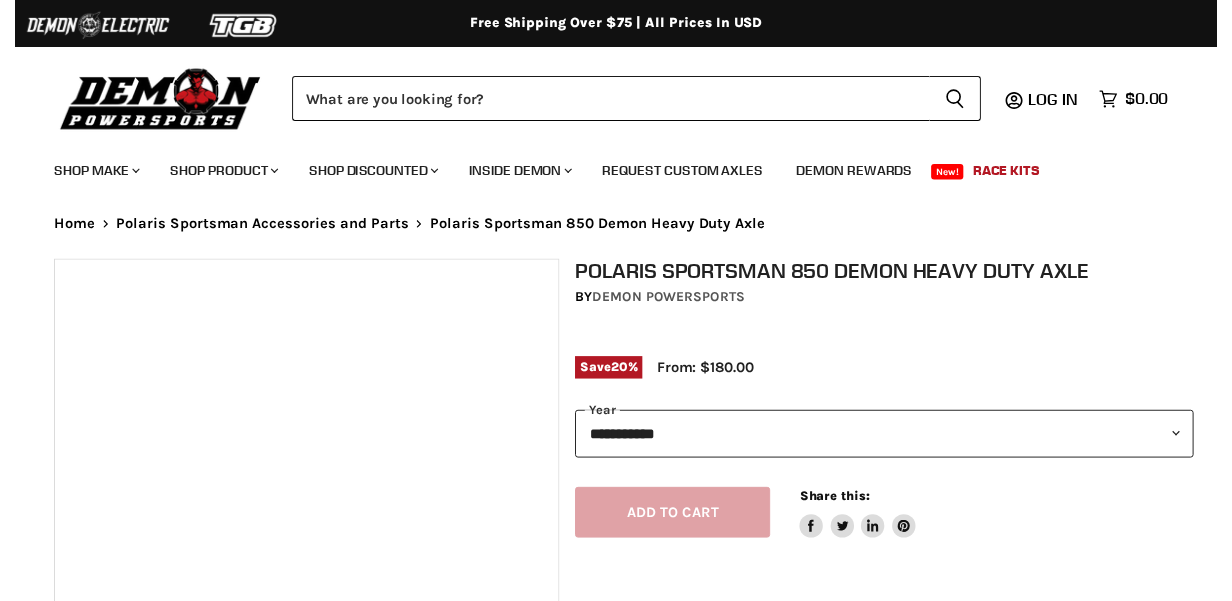 scroll, scrollTop: 0, scrollLeft: 0, axis: both 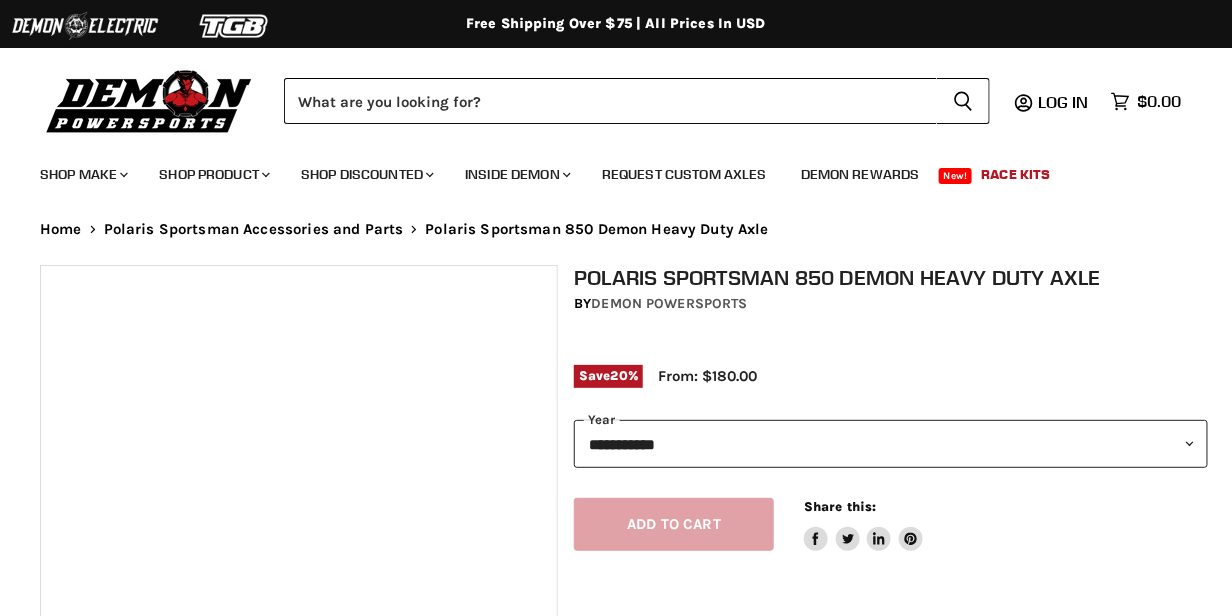 select on "******" 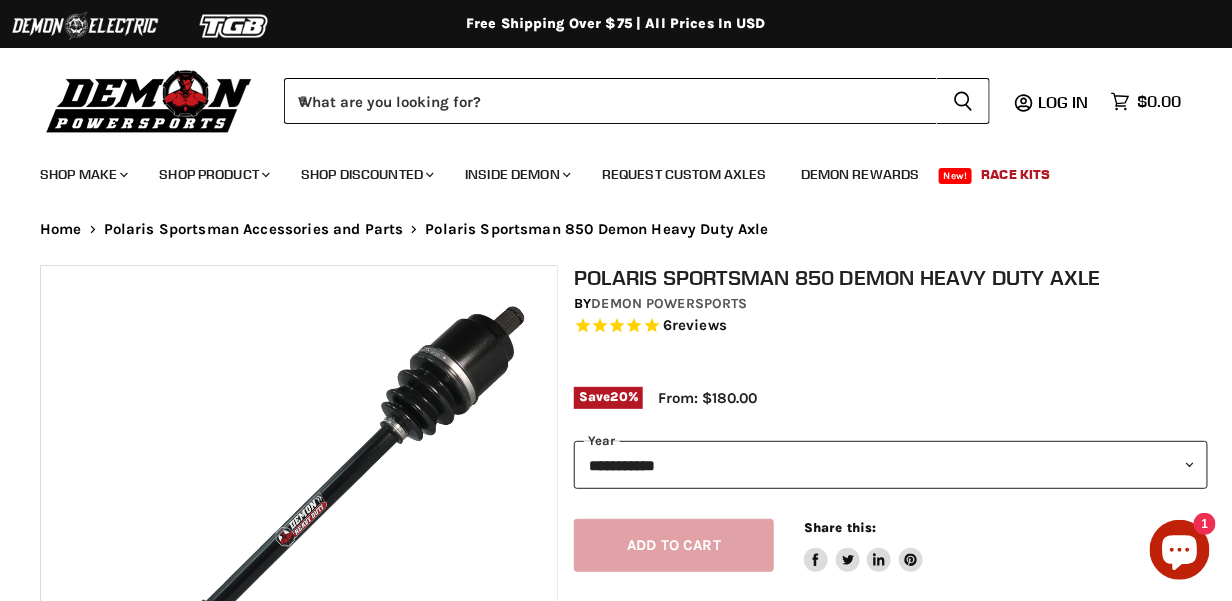 scroll, scrollTop: 0, scrollLeft: 0, axis: both 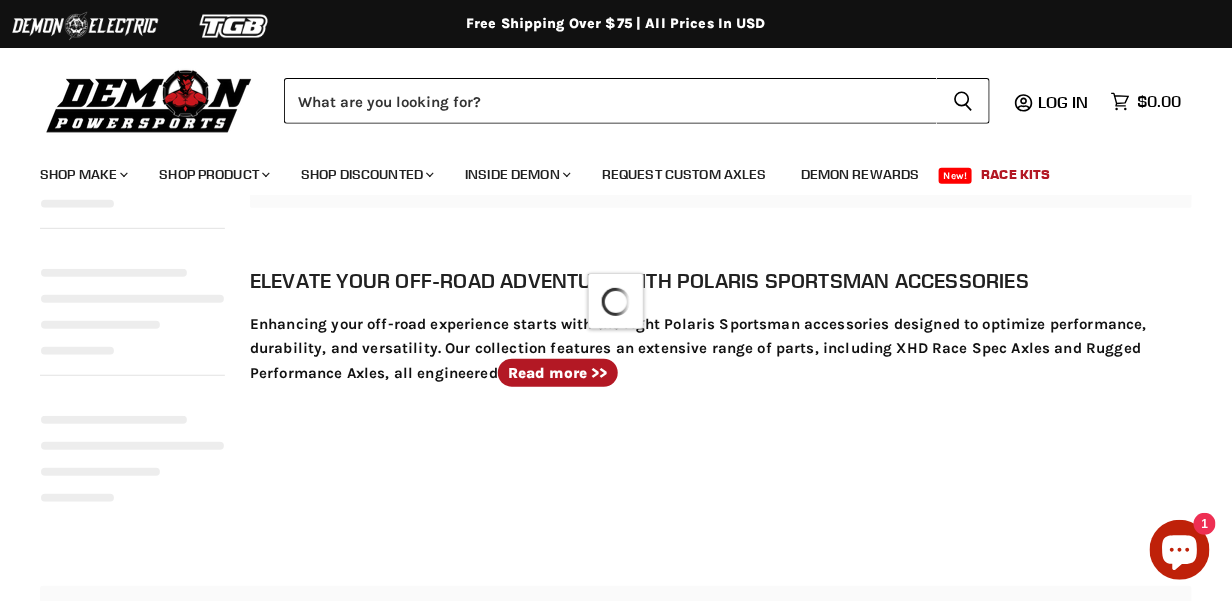 select on "**********" 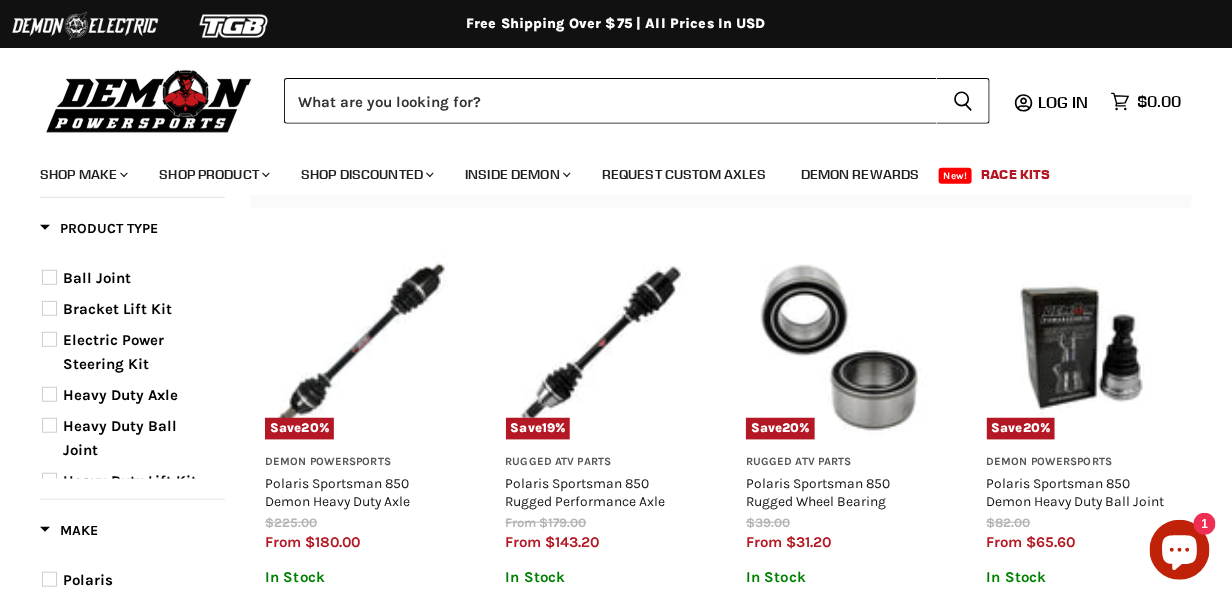 scroll, scrollTop: 214, scrollLeft: 0, axis: vertical 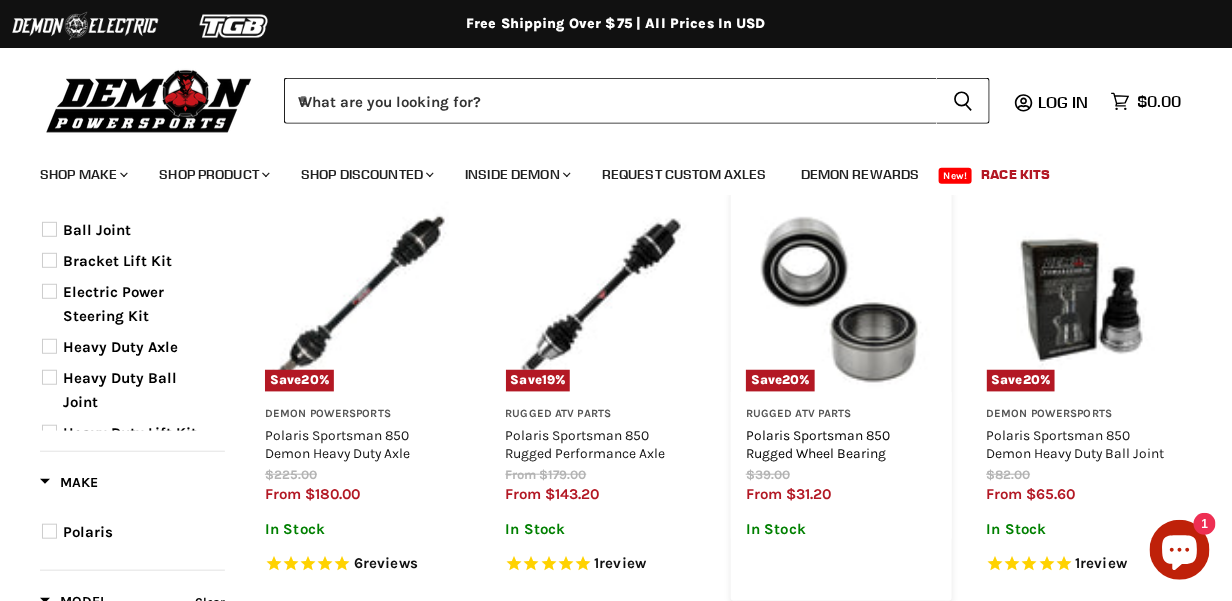 click on "Polaris Sportsman 850 Rugged Wheel Bearing" at bounding box center (818, 444) 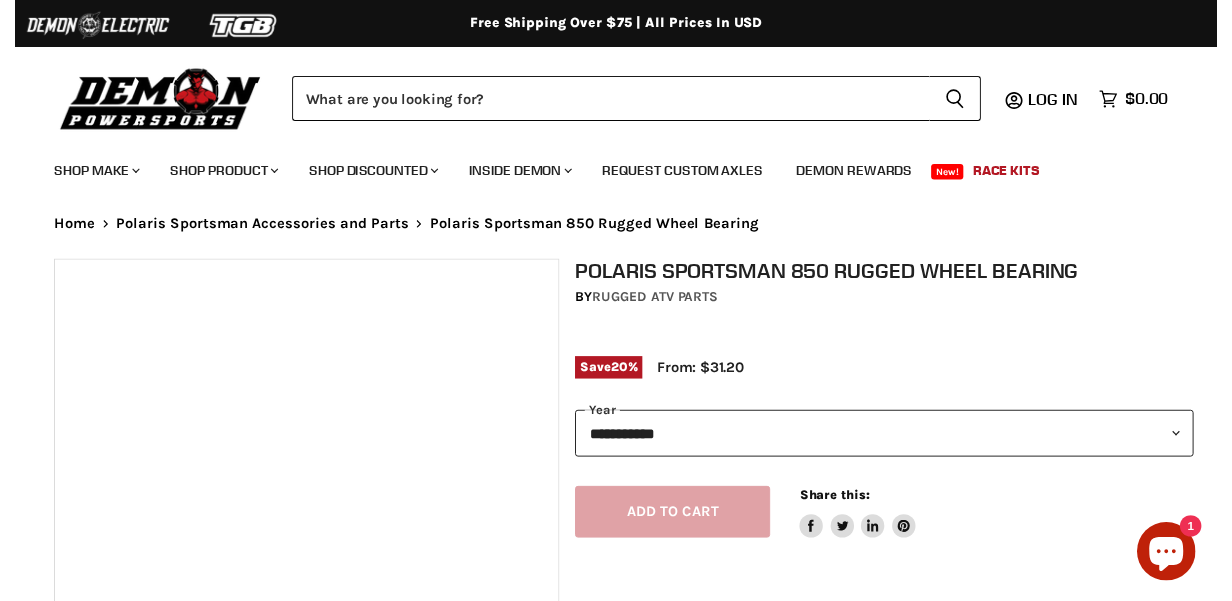 scroll, scrollTop: 0, scrollLeft: 0, axis: both 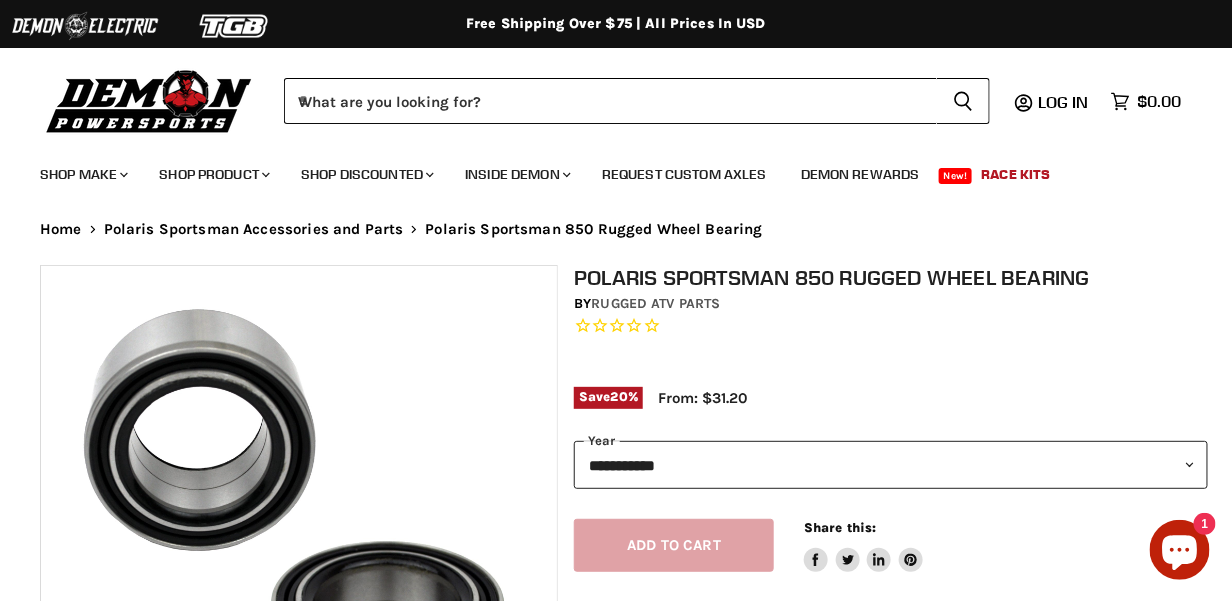 click on "Polaris Sportsman 850 Rugged Wheel Bearing" at bounding box center [891, 277] 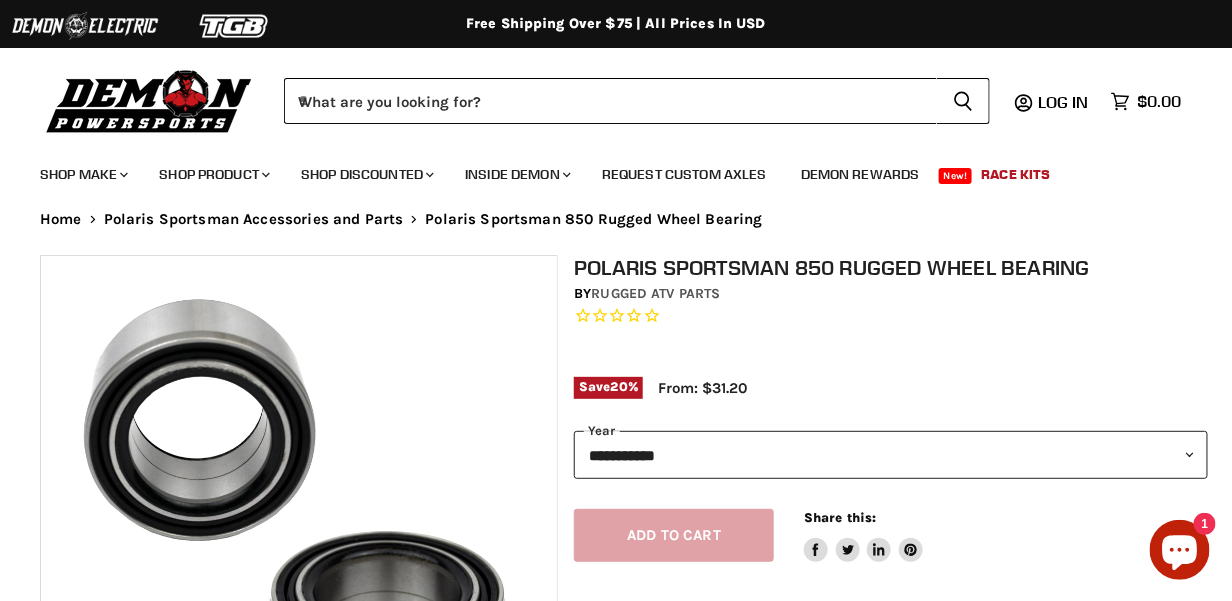 scroll, scrollTop: 0, scrollLeft: 0, axis: both 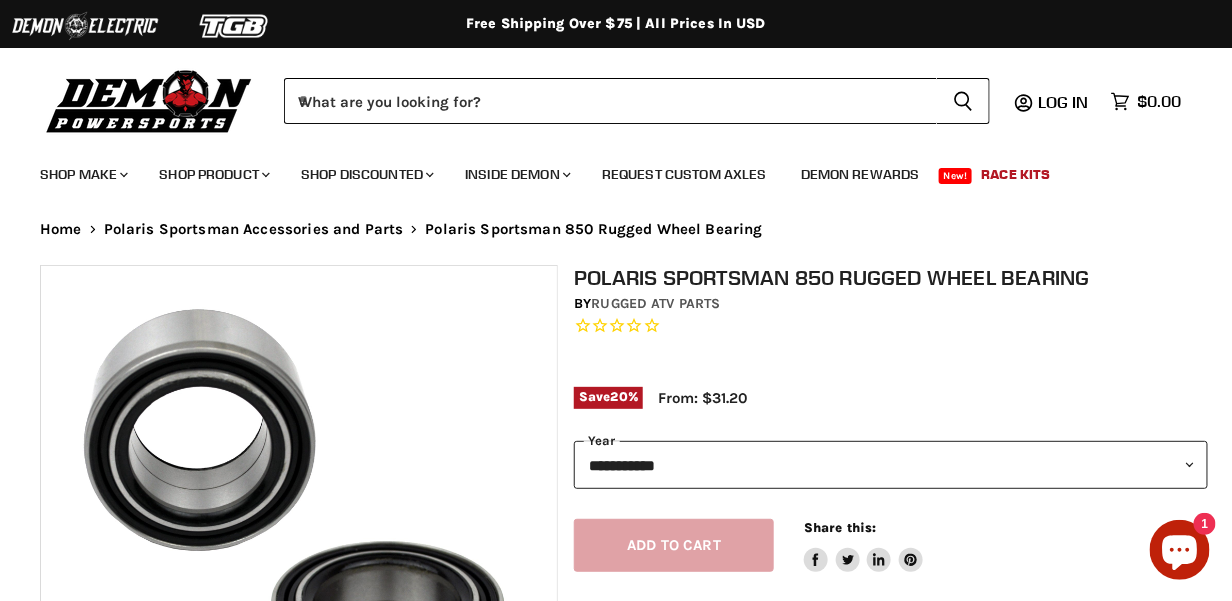 click on "**********" at bounding box center (891, 465) 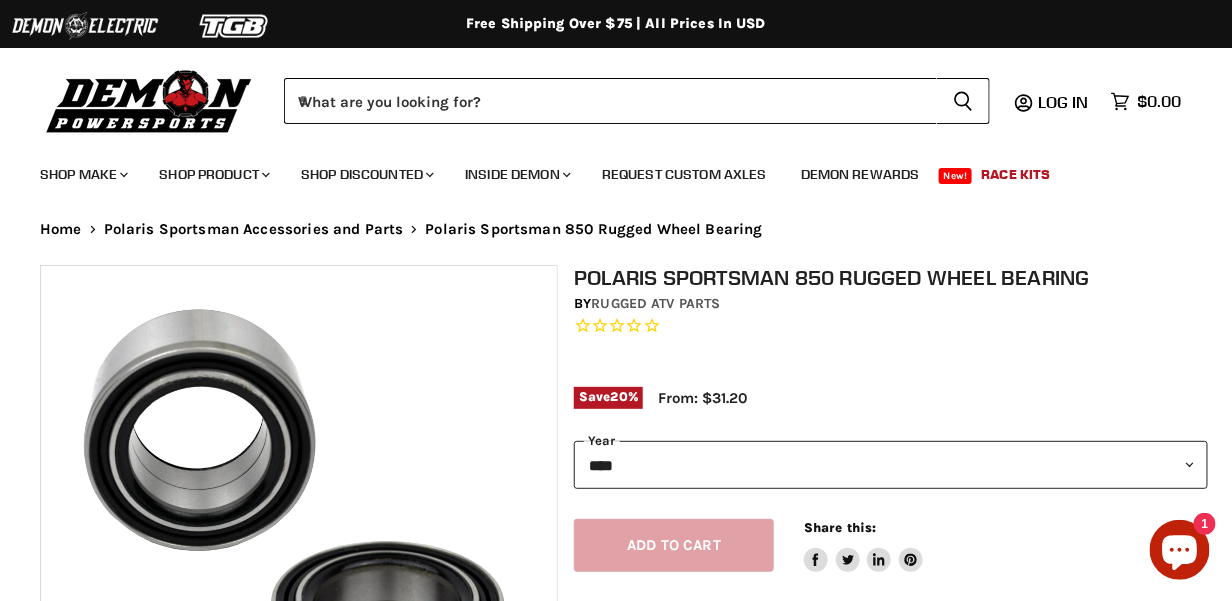 click on "**********" at bounding box center [891, 465] 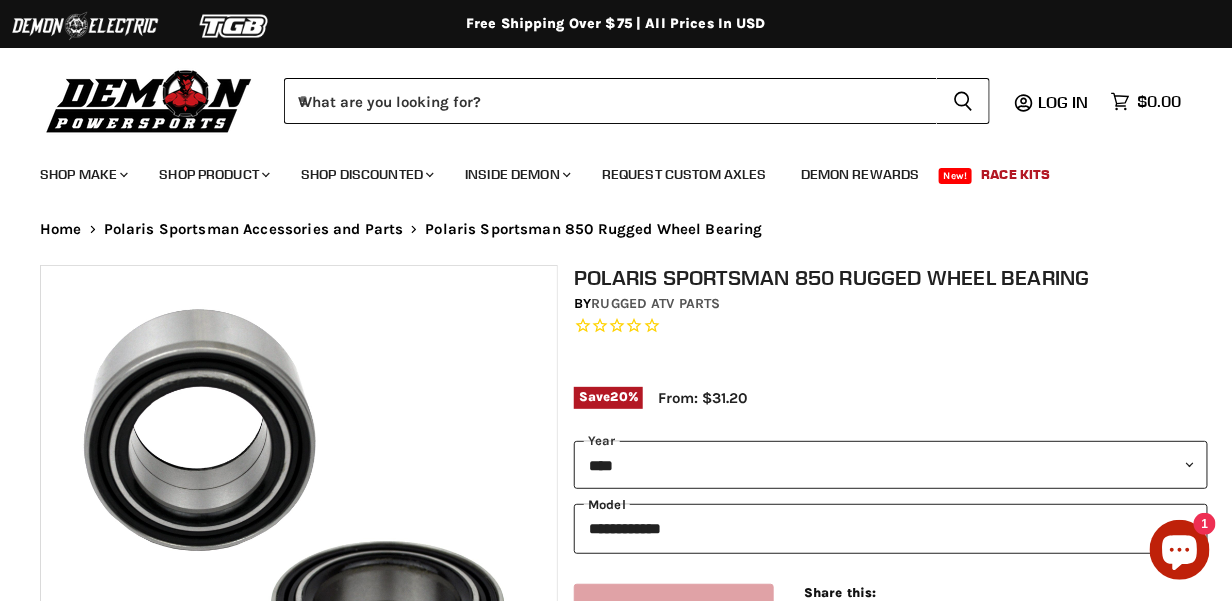 click on "**********" at bounding box center (891, 528) 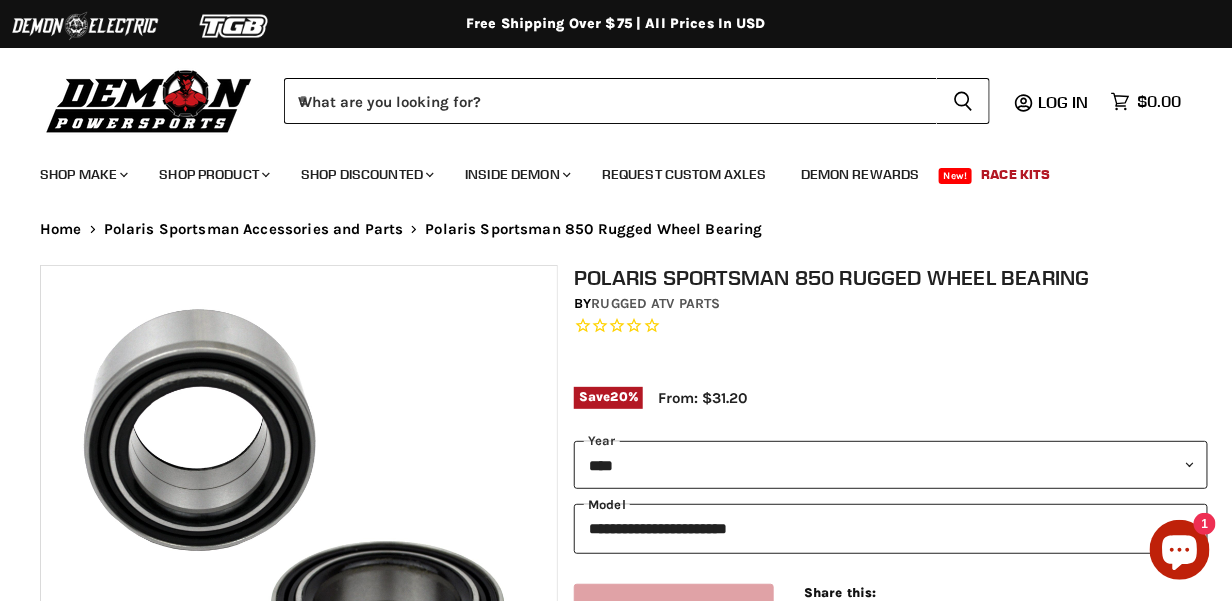 click on "**********" at bounding box center (891, 528) 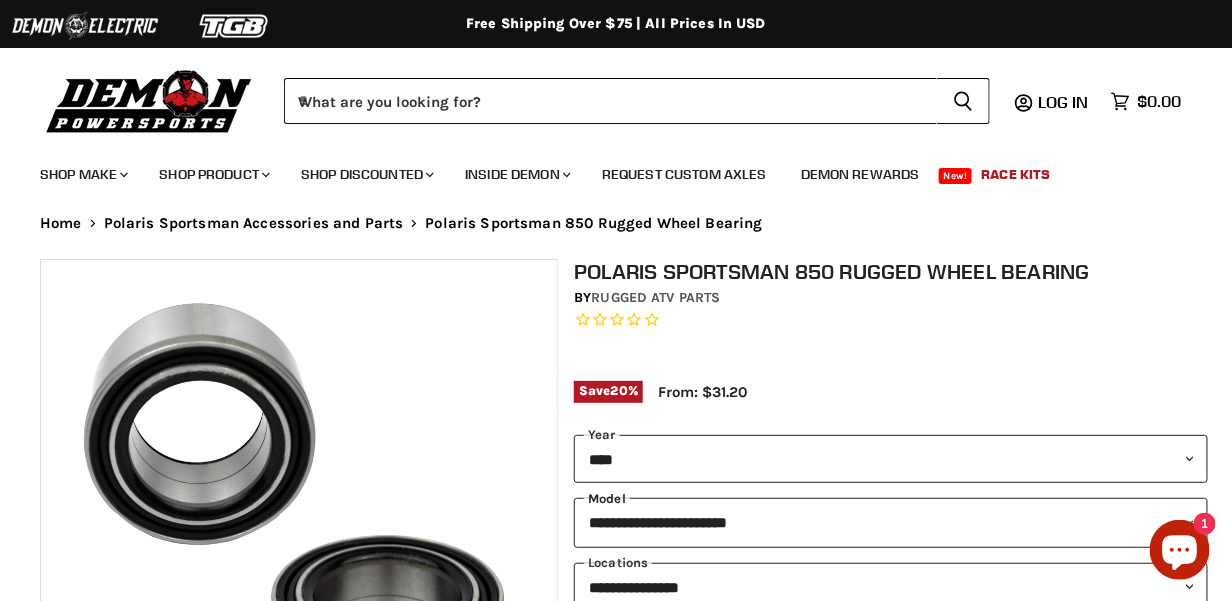 scroll, scrollTop: 99, scrollLeft: 0, axis: vertical 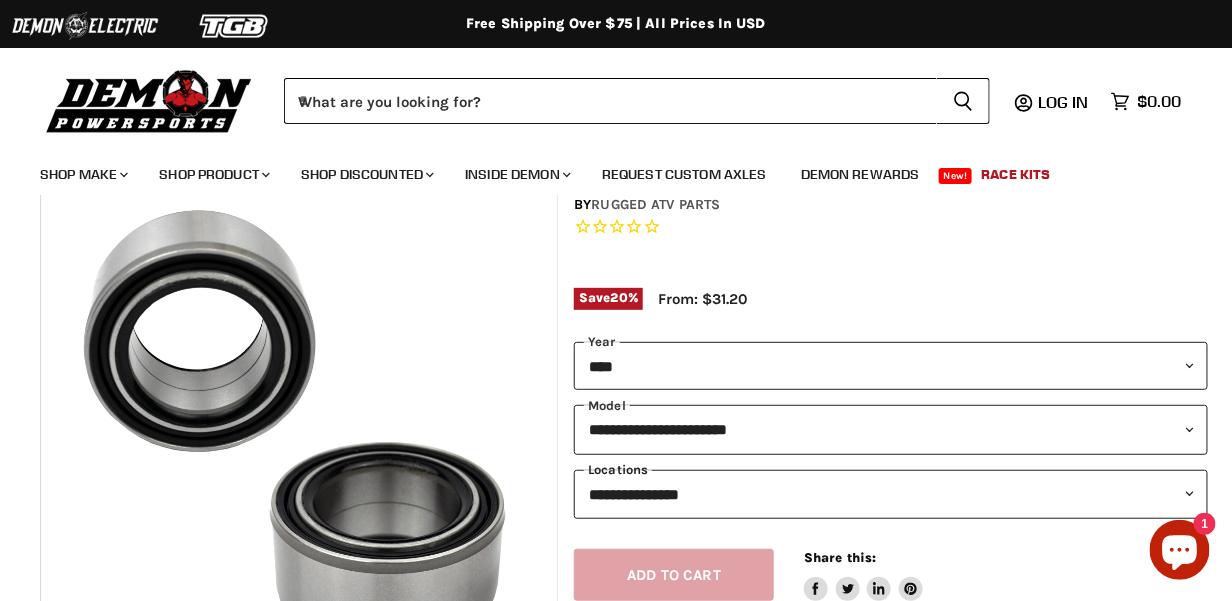 click on "**********" at bounding box center [891, 494] 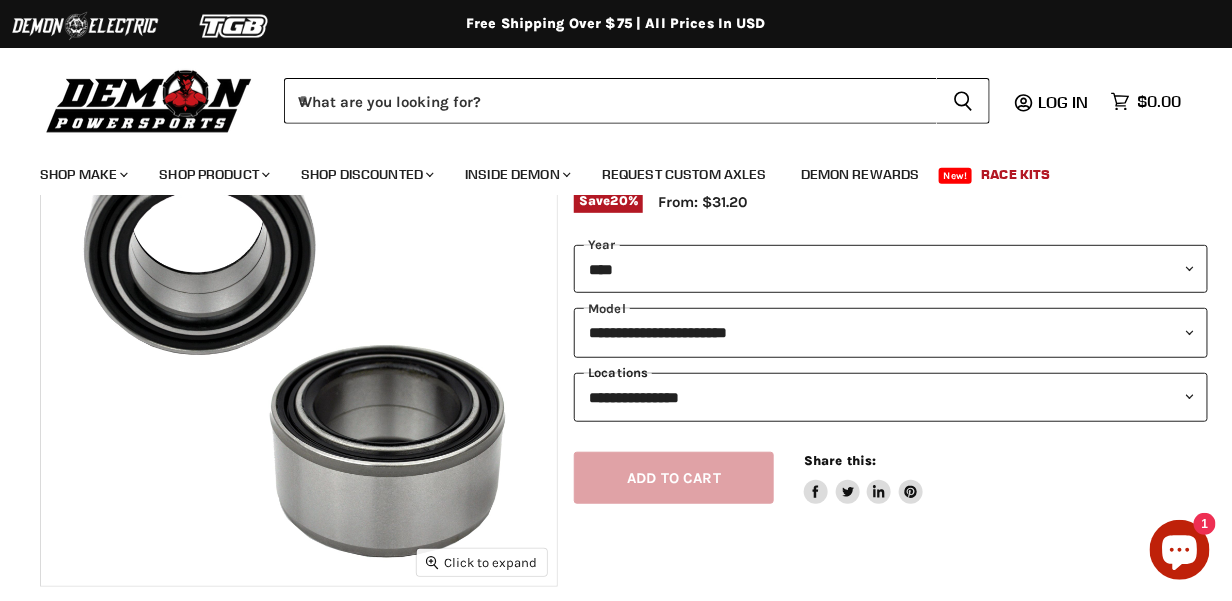 scroll, scrollTop: 200, scrollLeft: 0, axis: vertical 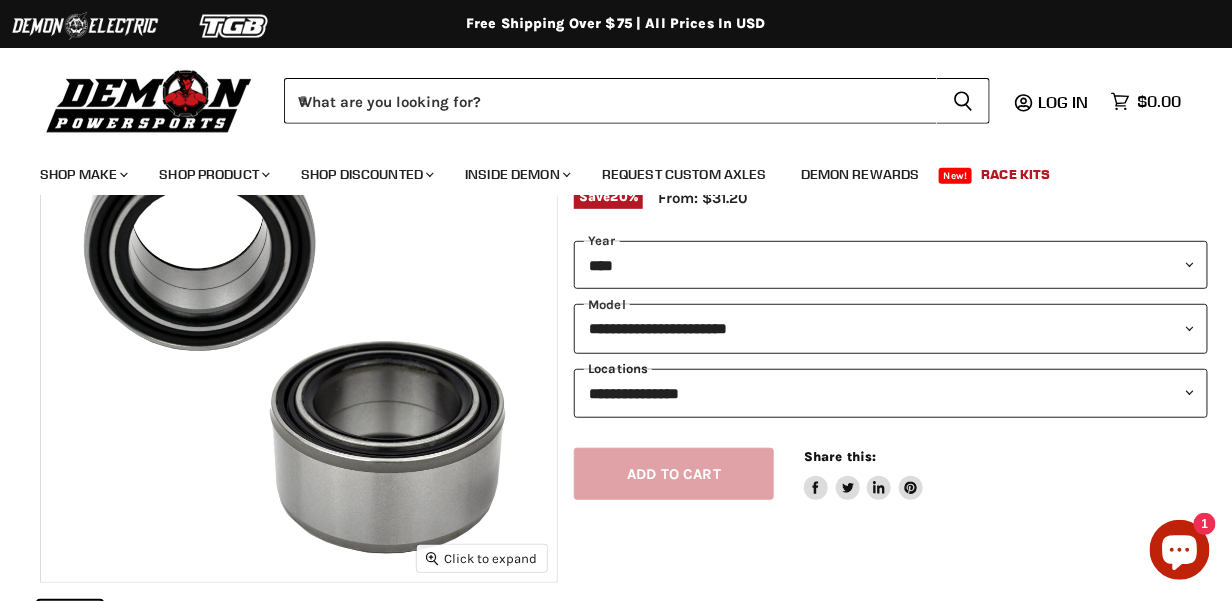 click on "**********" at bounding box center (891, 393) 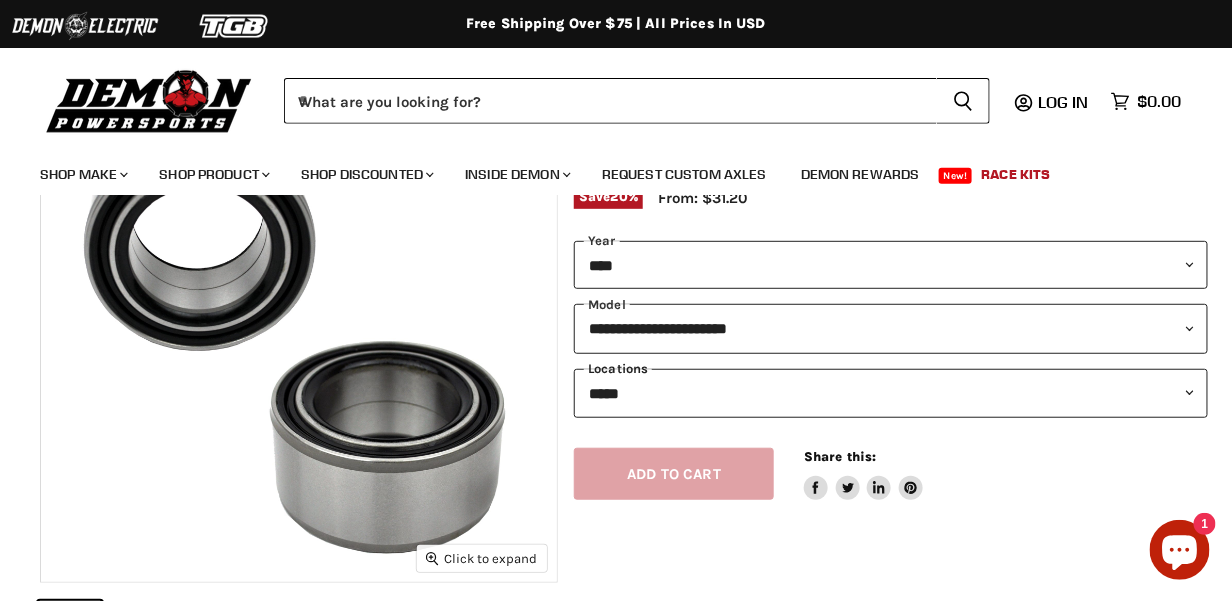 click on "**********" at bounding box center [891, 393] 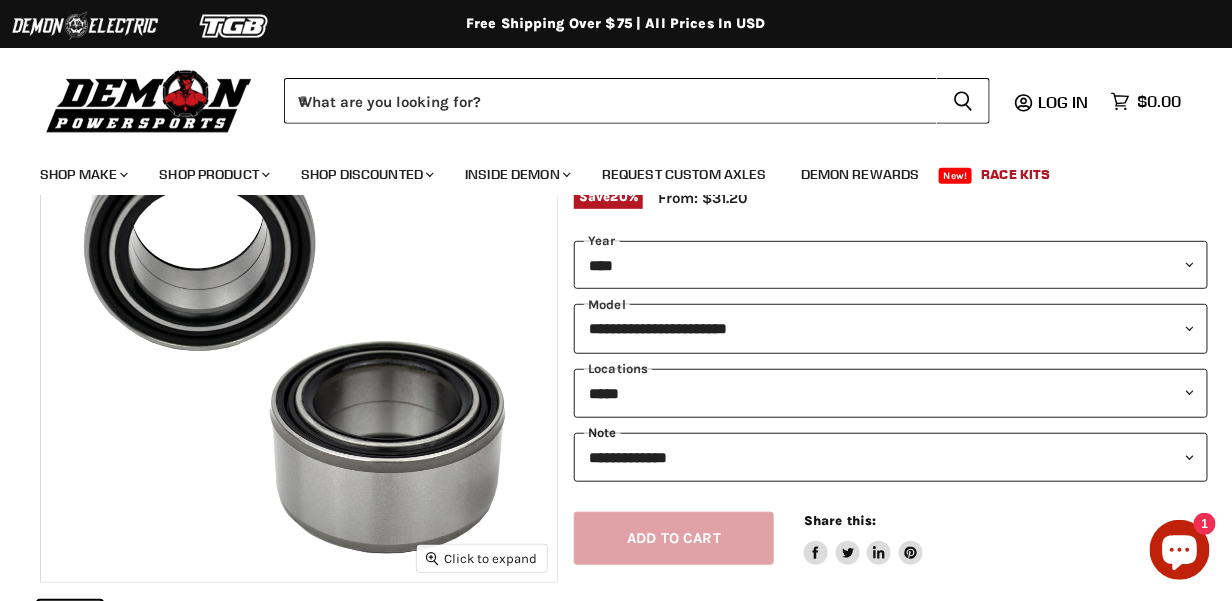 click on "**********" at bounding box center (891, 457) 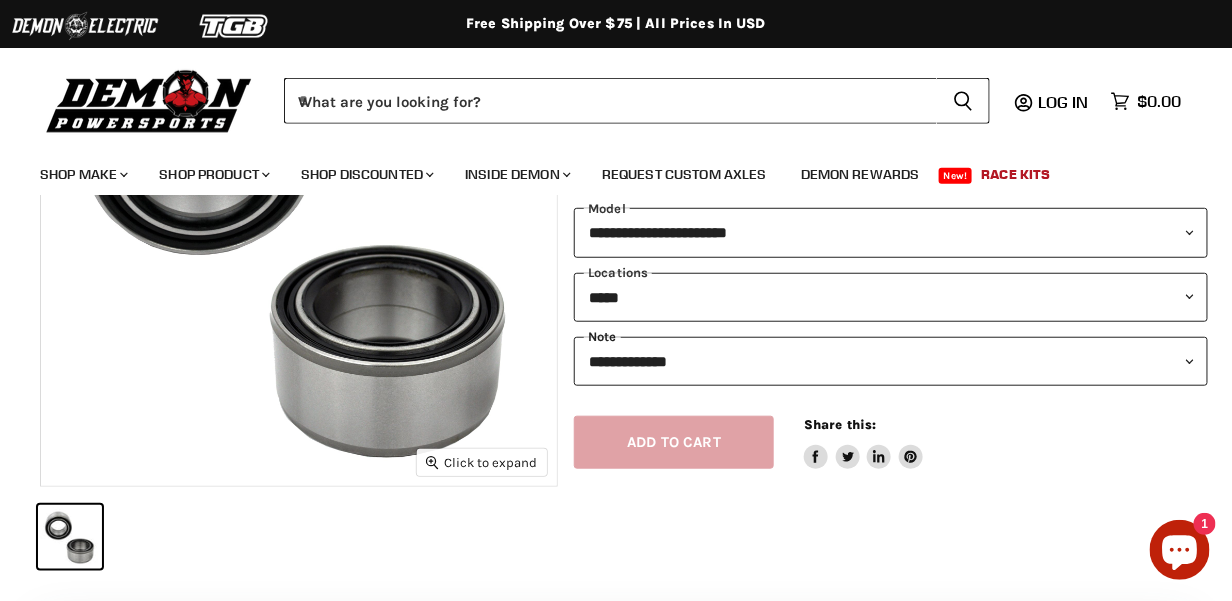 scroll, scrollTop: 299, scrollLeft: 0, axis: vertical 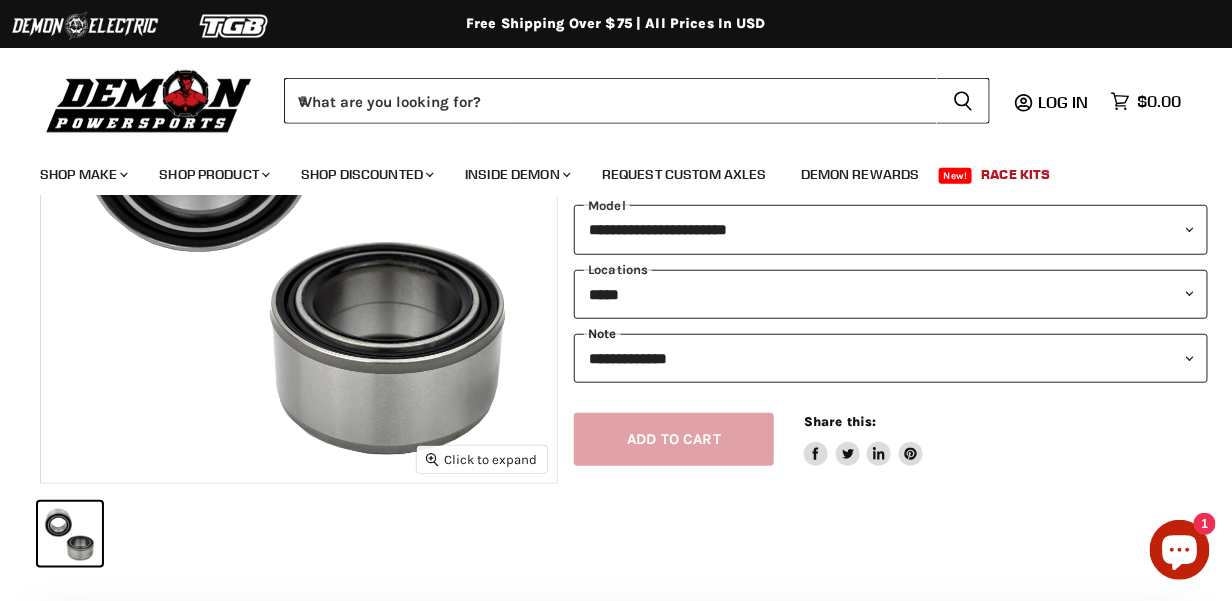 click on "**********" at bounding box center (891, 358) 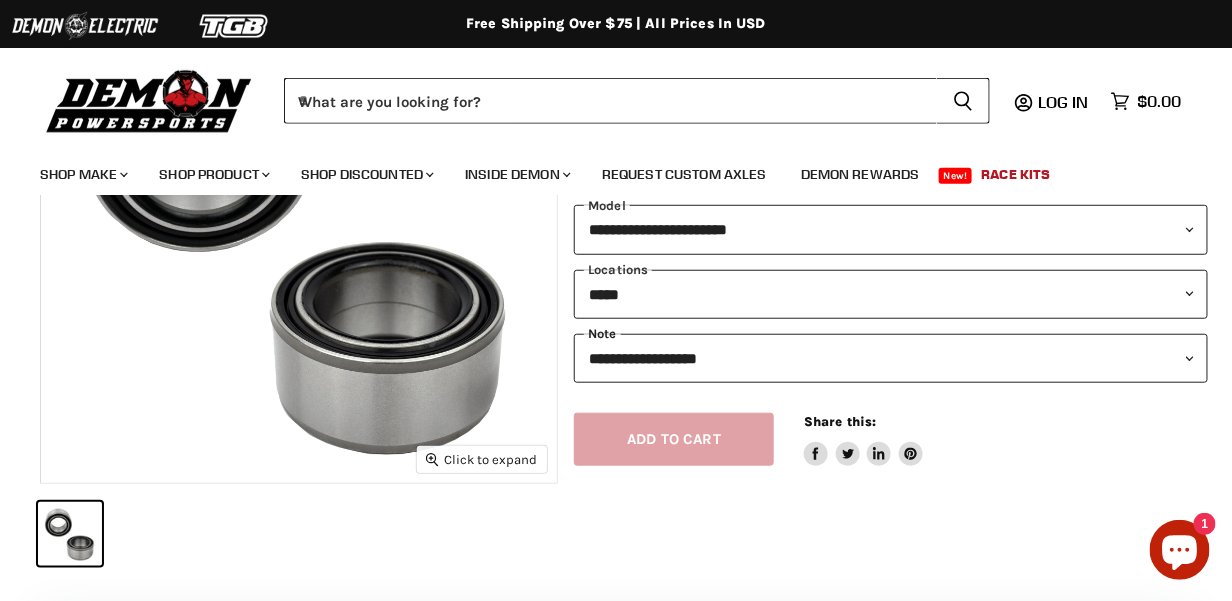 click on "**********" at bounding box center (891, 358) 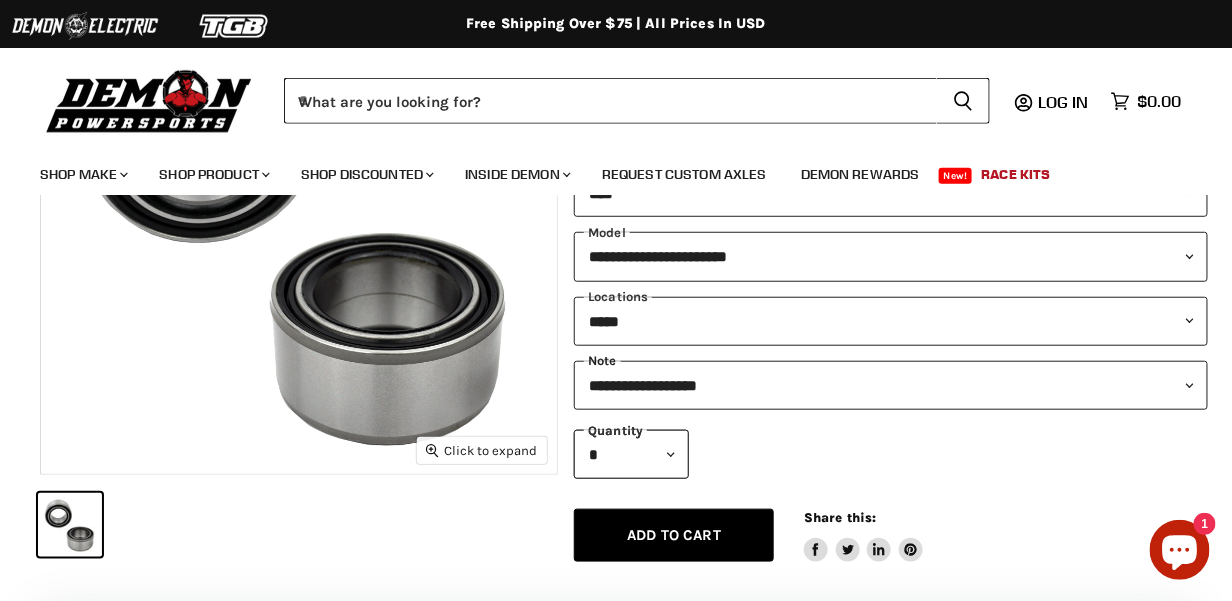 scroll, scrollTop: 99, scrollLeft: 0, axis: vertical 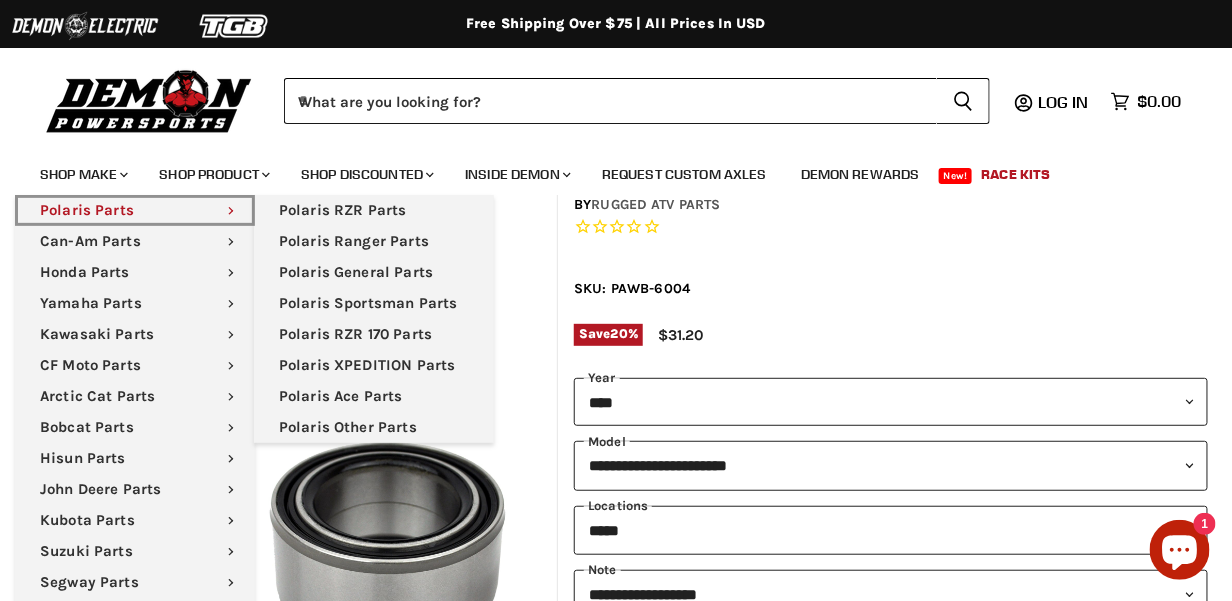 click on "Polaris Parts
Chevron down icon" at bounding box center (135, 210) 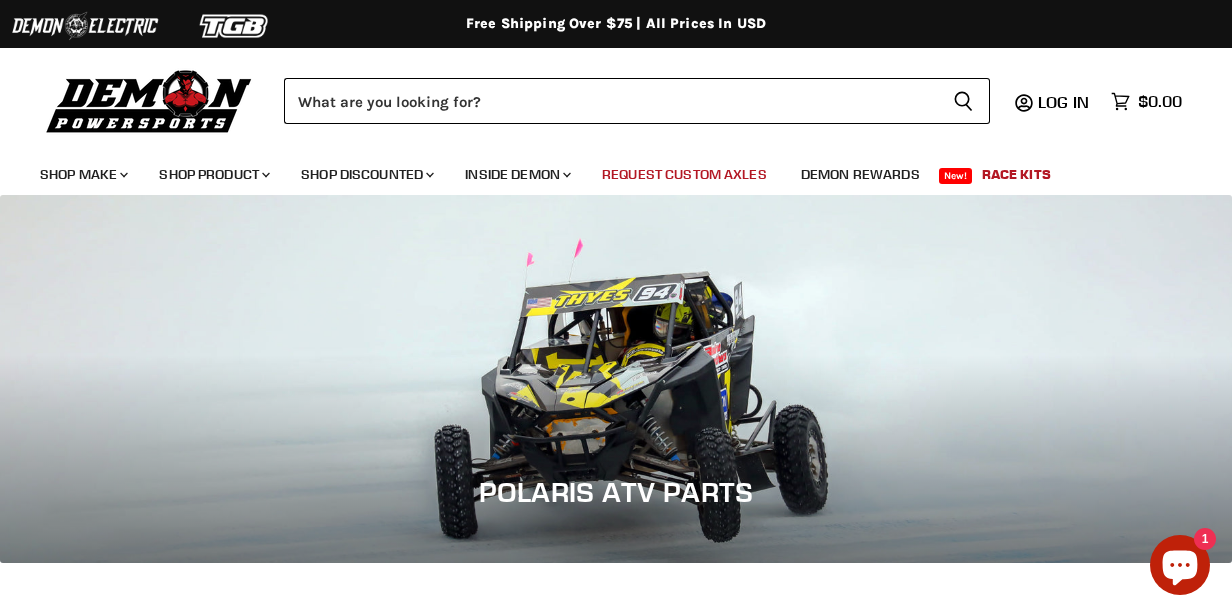 scroll, scrollTop: 0, scrollLeft: 0, axis: both 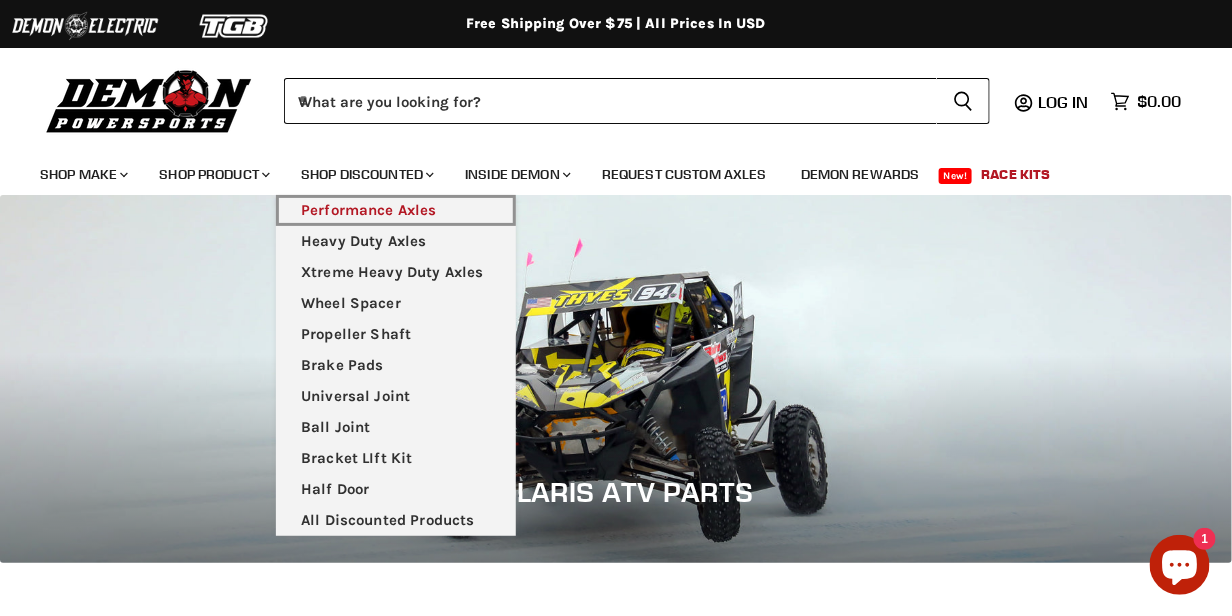 click on "Performance Axles" at bounding box center (396, 210) 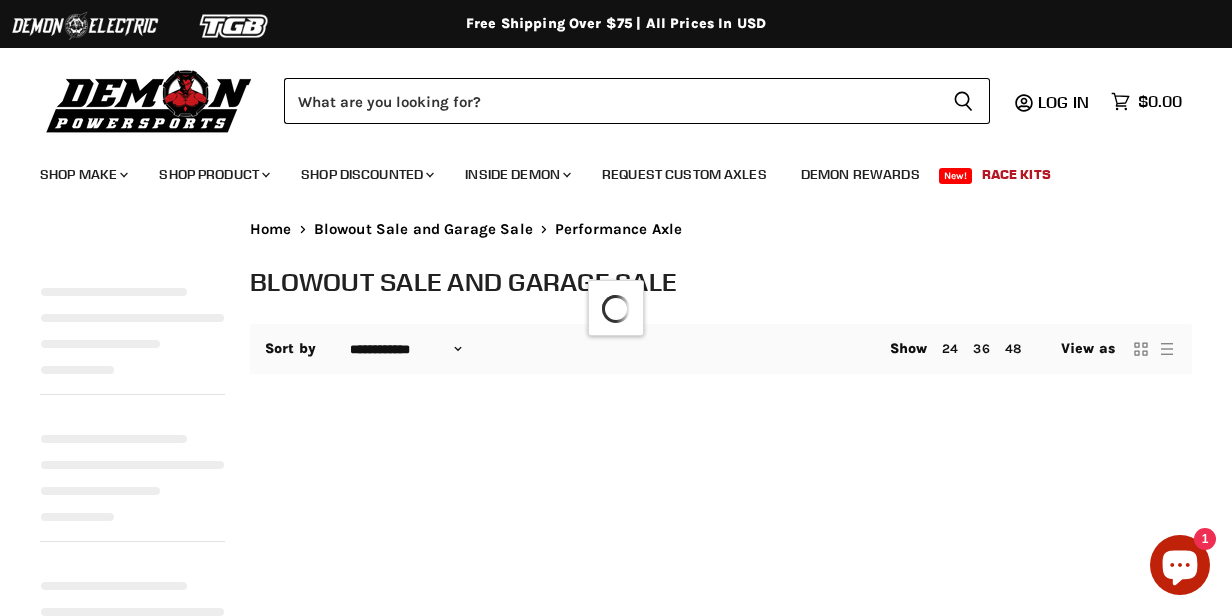 select on "**********" 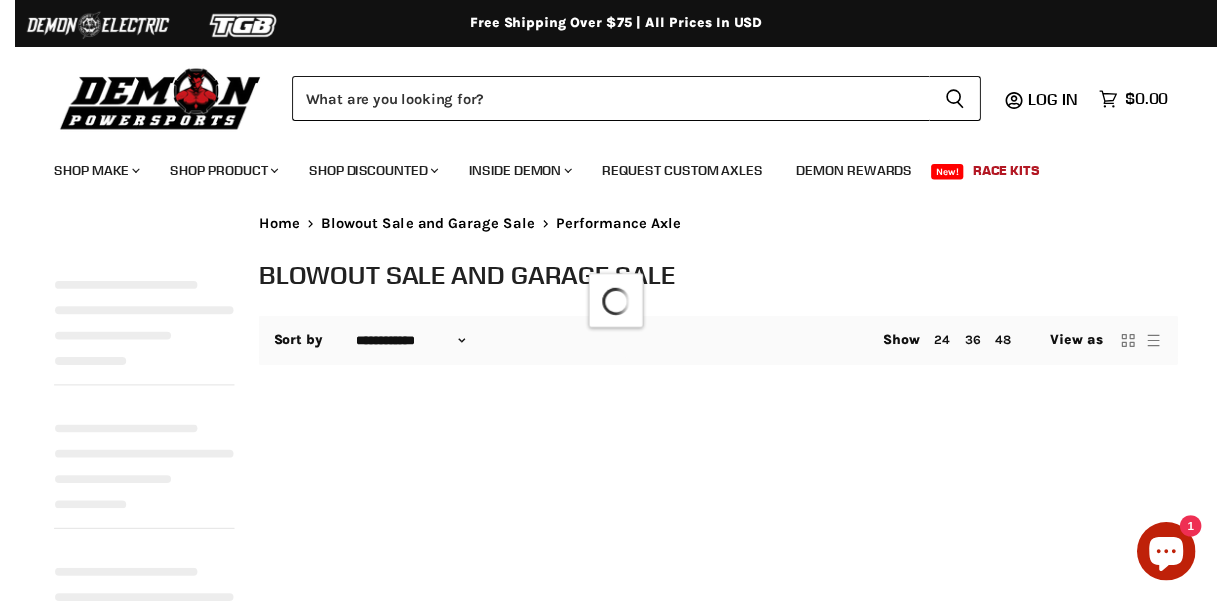 scroll, scrollTop: 0, scrollLeft: 0, axis: both 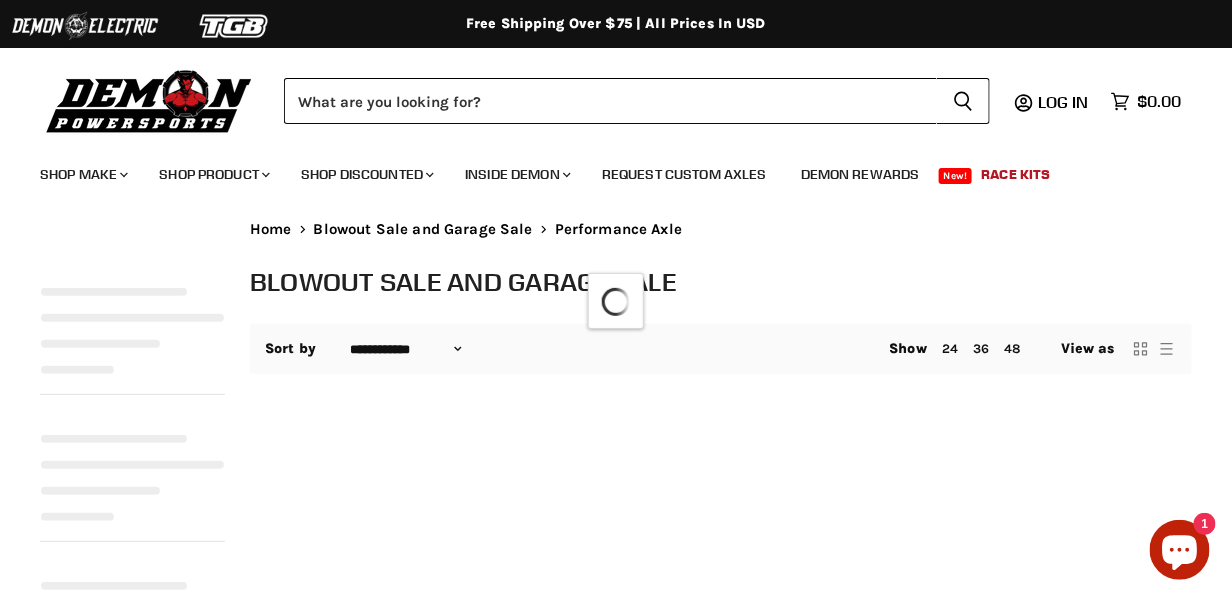 select on "**********" 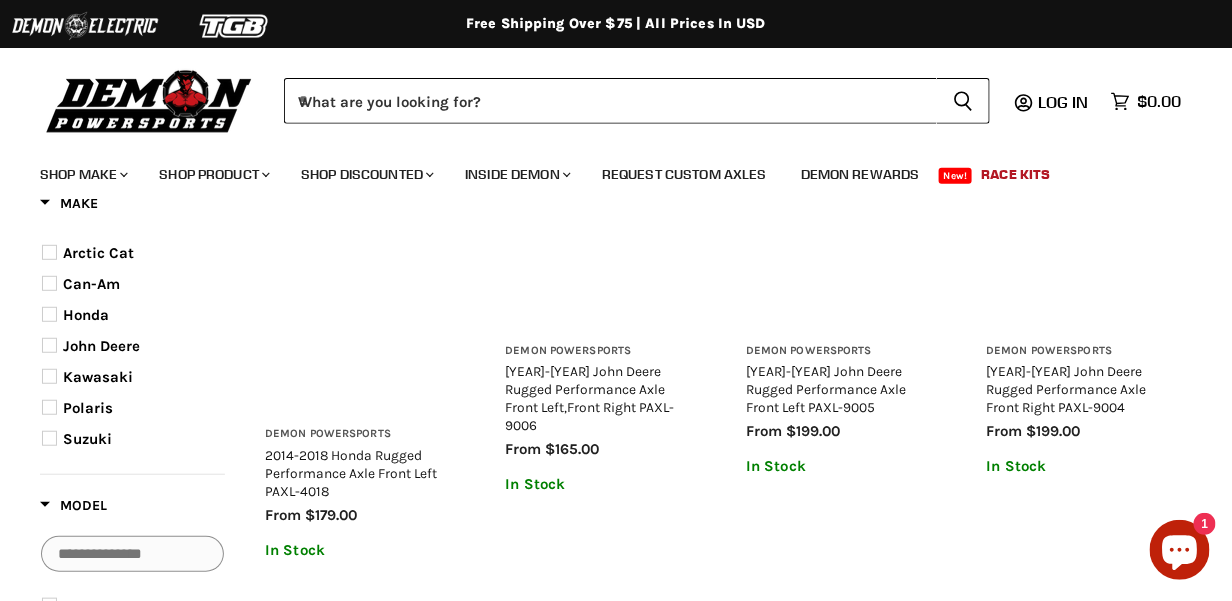 scroll, scrollTop: 214, scrollLeft: 0, axis: vertical 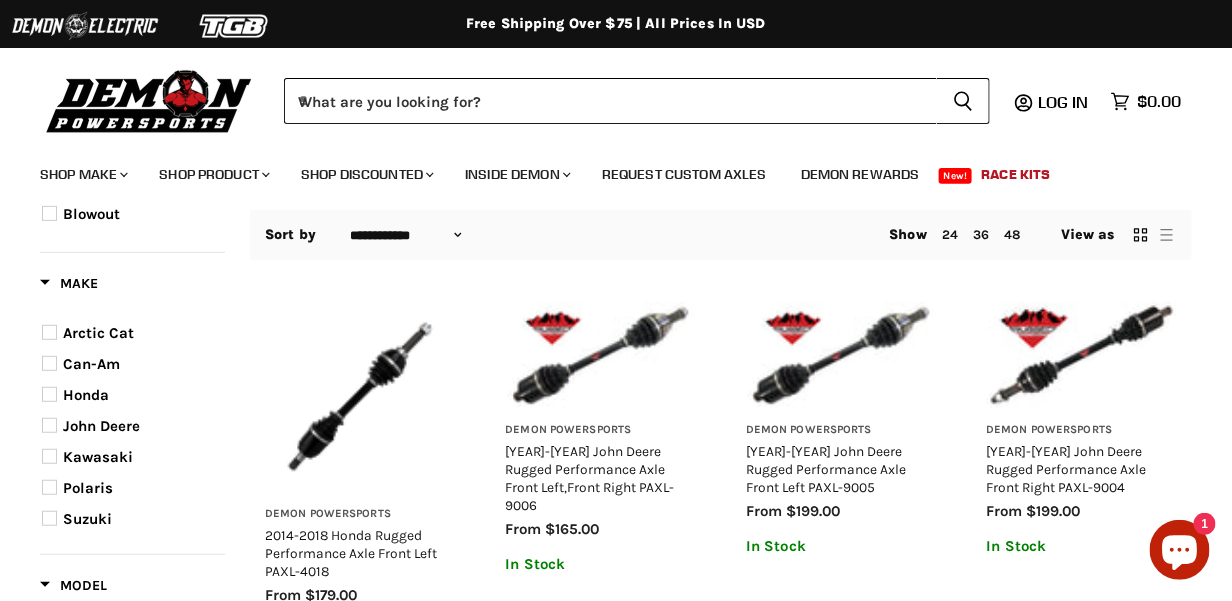 click at bounding box center (49, 487) 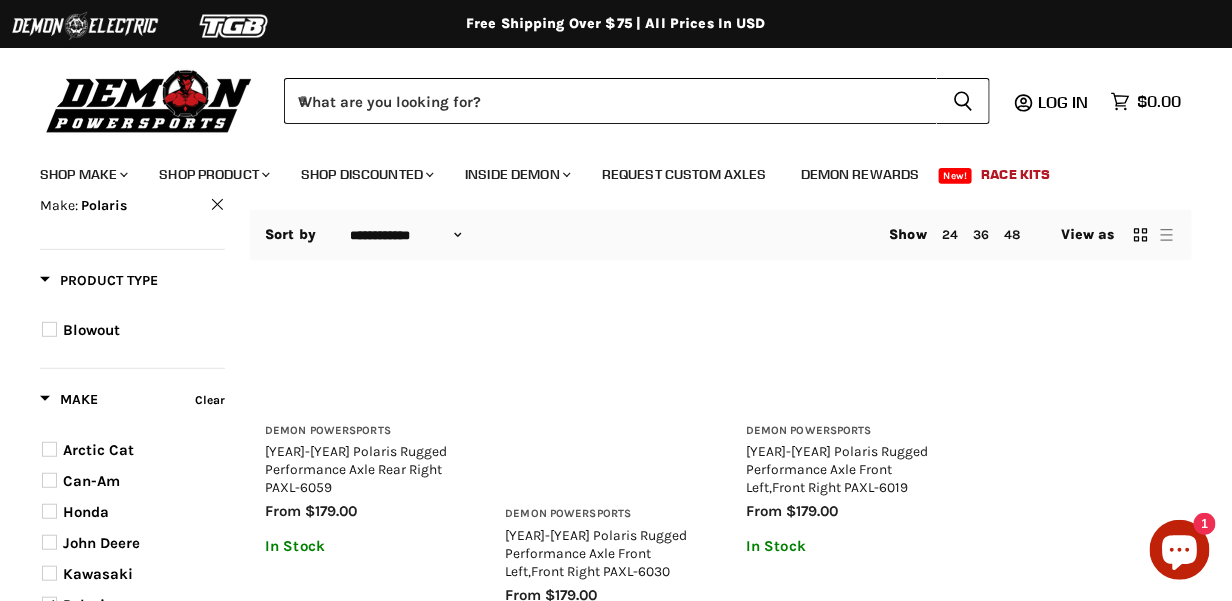 scroll, scrollTop: 229, scrollLeft: 0, axis: vertical 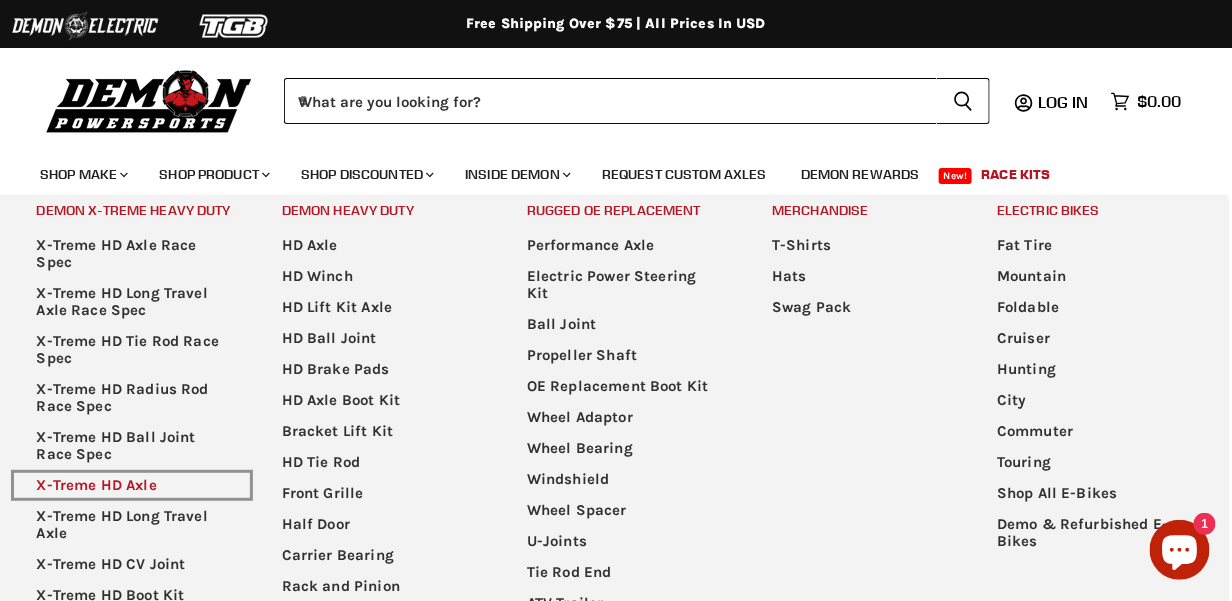 click on "X-Treme HD Axle" at bounding box center (131, 485) 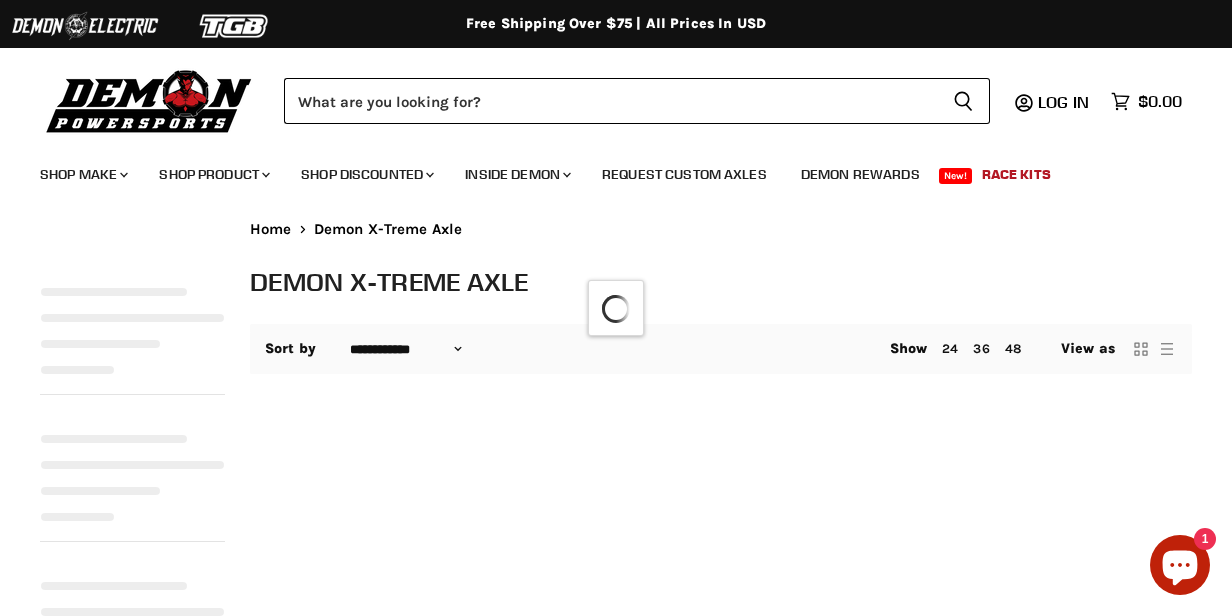 select on "**********" 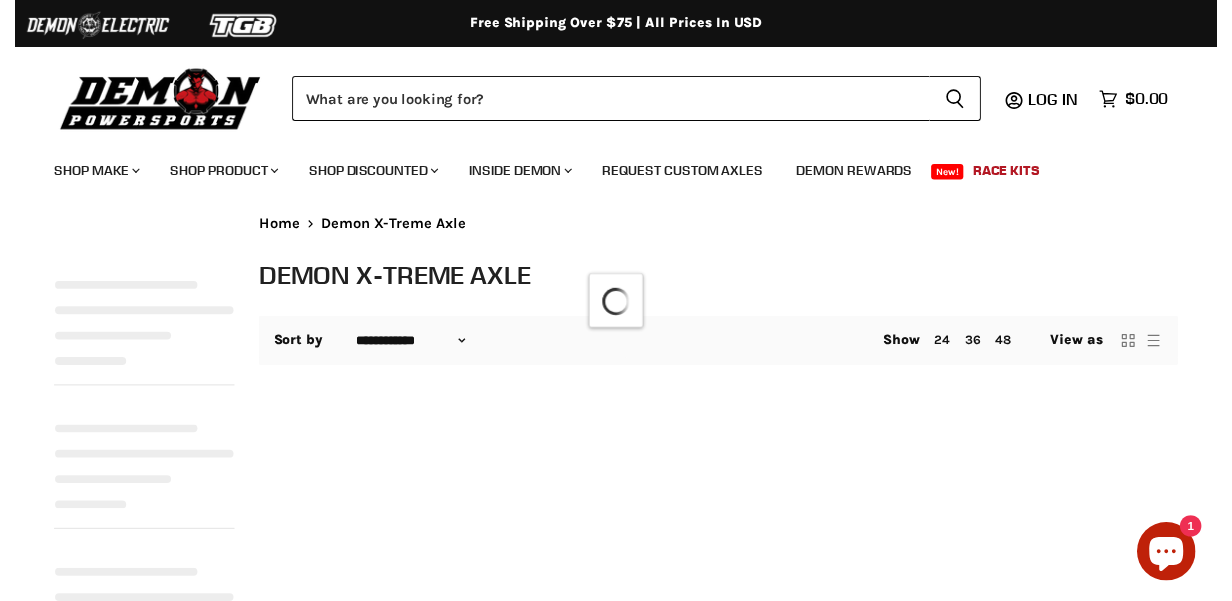 scroll, scrollTop: 0, scrollLeft: 0, axis: both 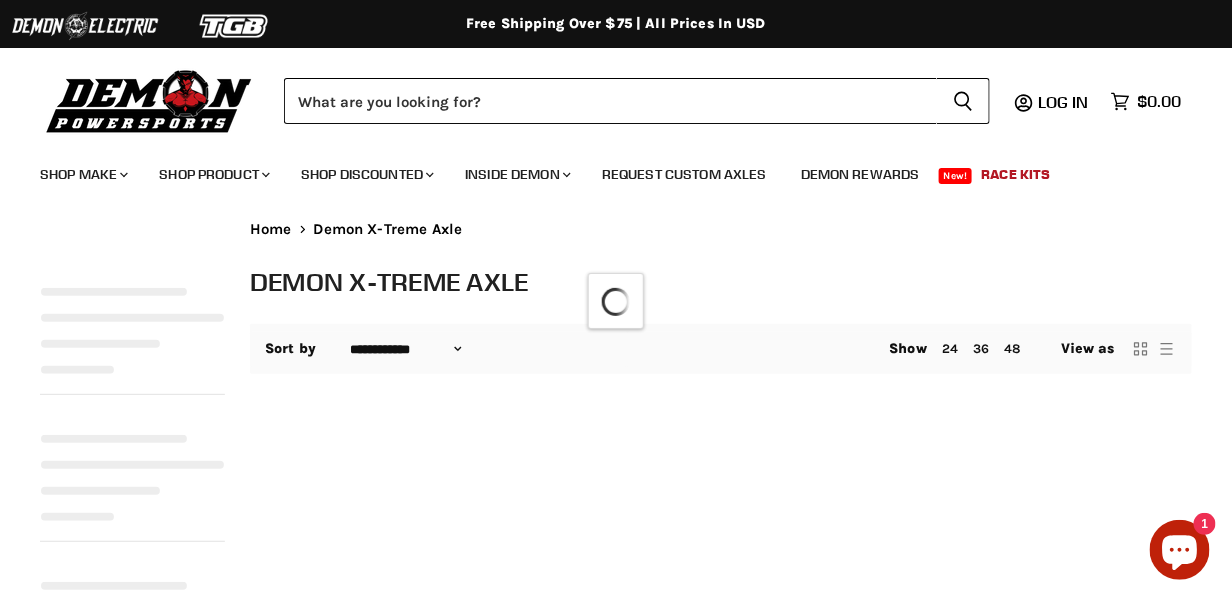 select on "**********" 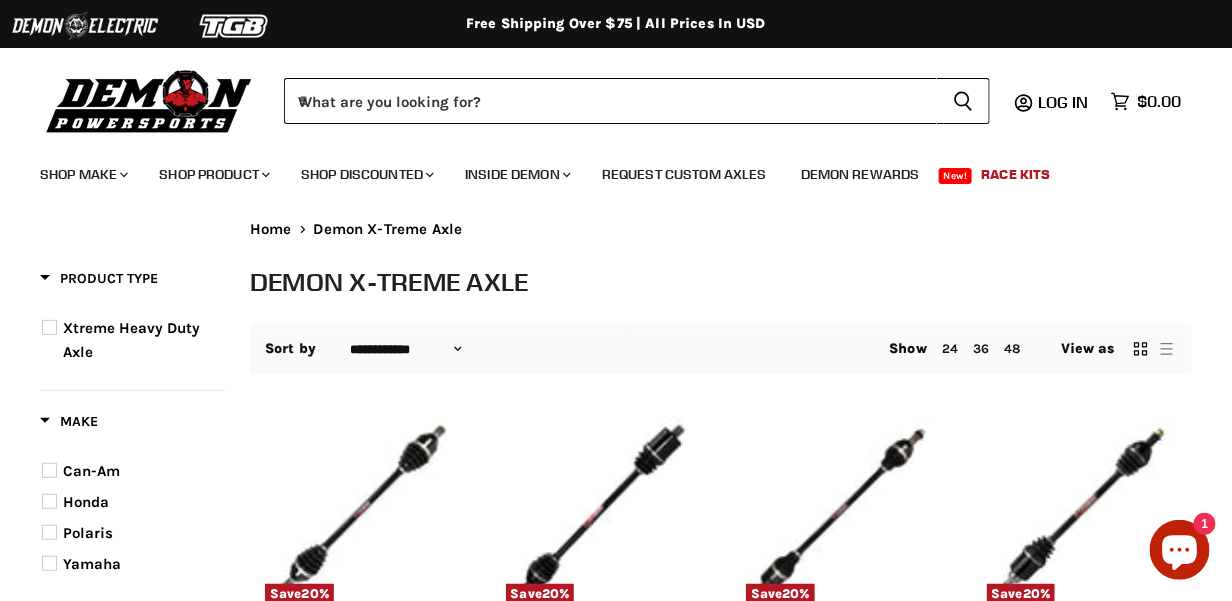 scroll, scrollTop: 0, scrollLeft: 0, axis: both 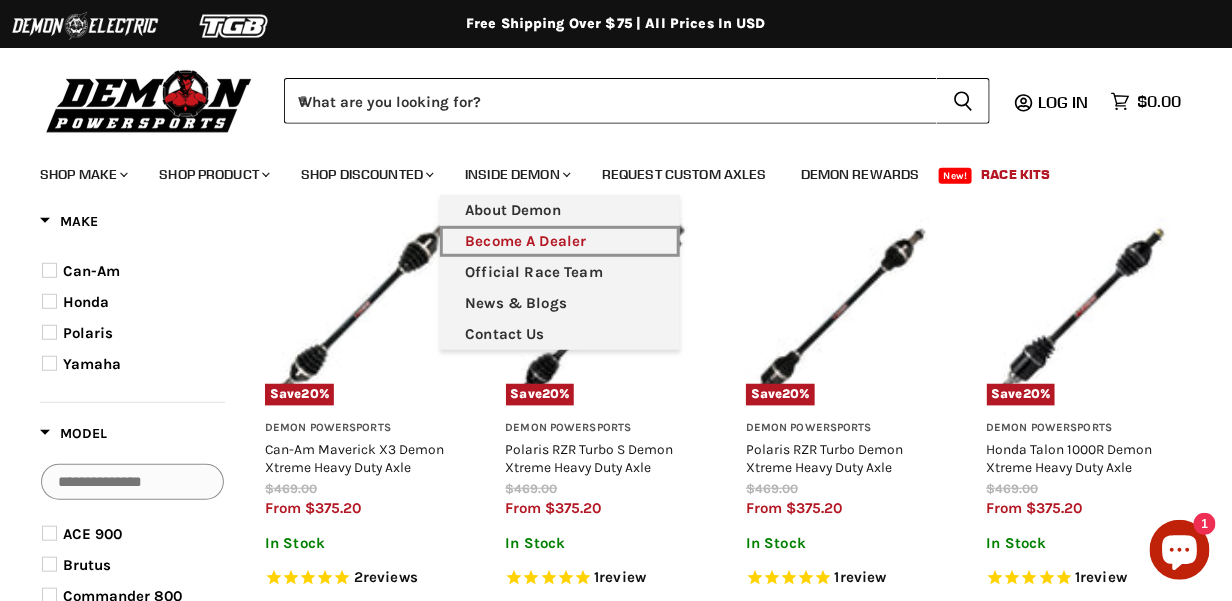 click on "Become A Dealer" at bounding box center (560, 241) 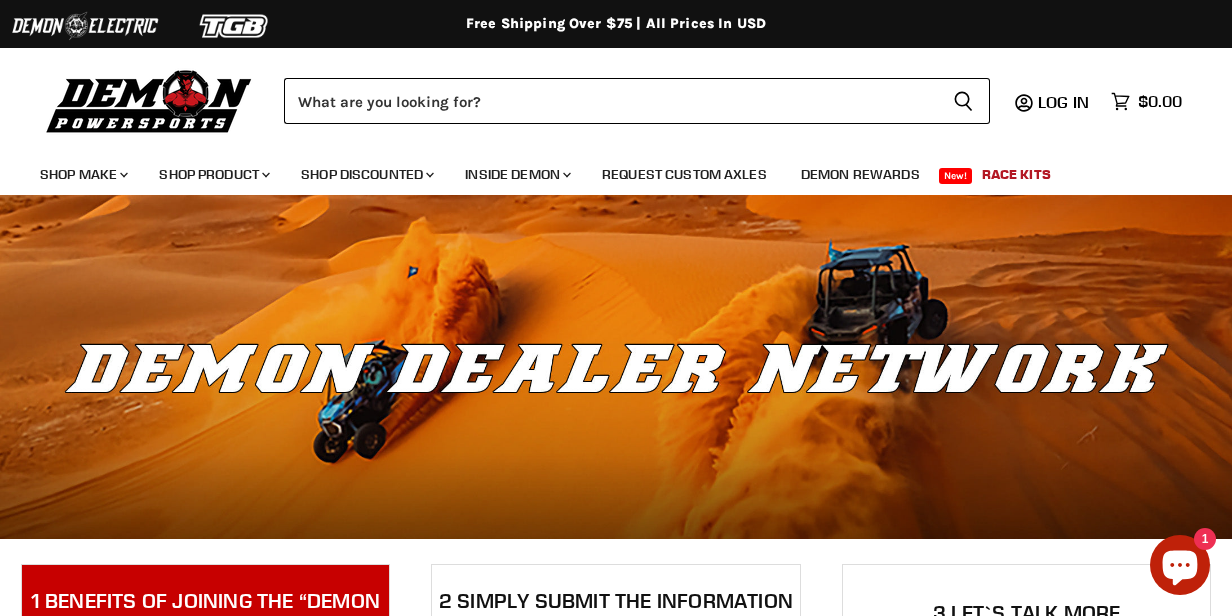 scroll, scrollTop: 0, scrollLeft: 0, axis: both 